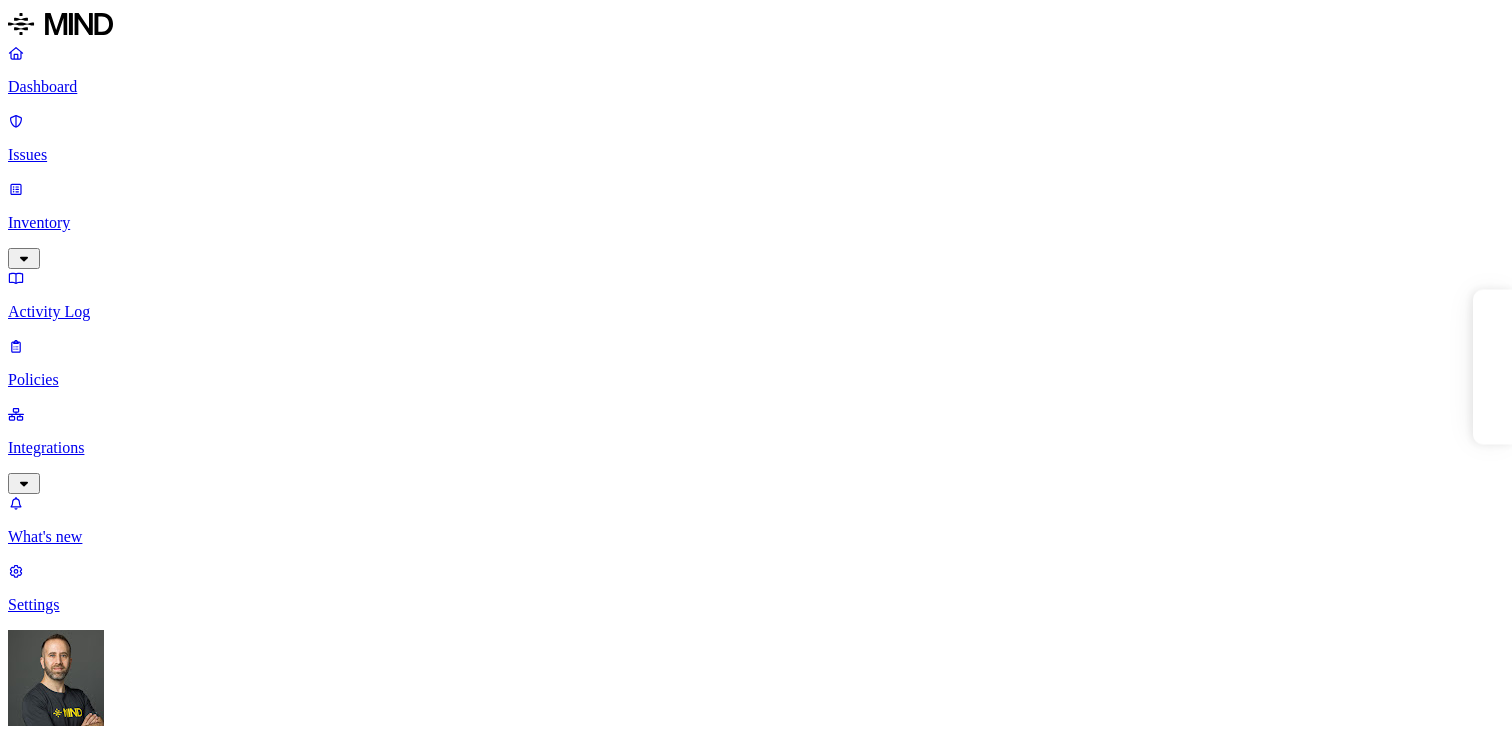 scroll, scrollTop: 0, scrollLeft: 0, axis: both 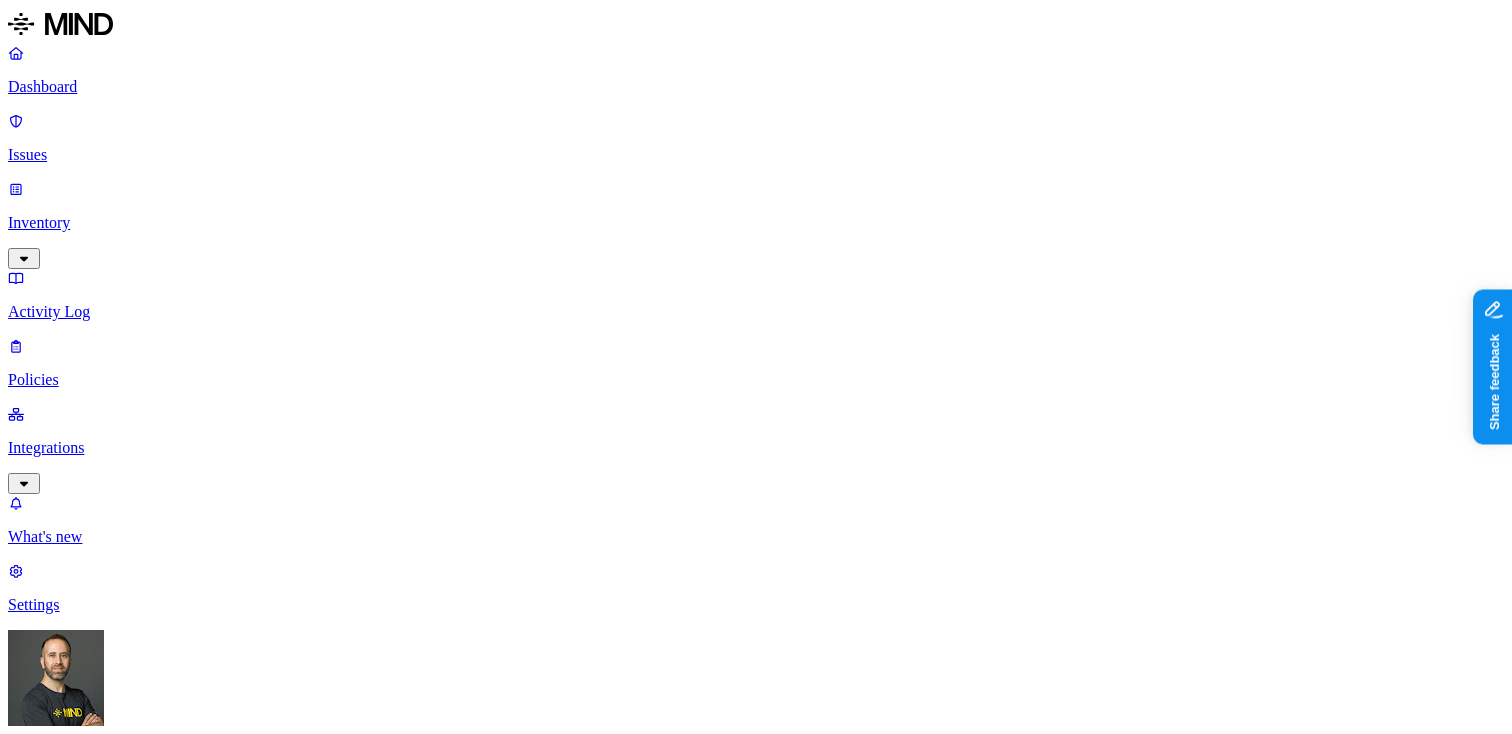 click on "Inventory" at bounding box center [756, 223] 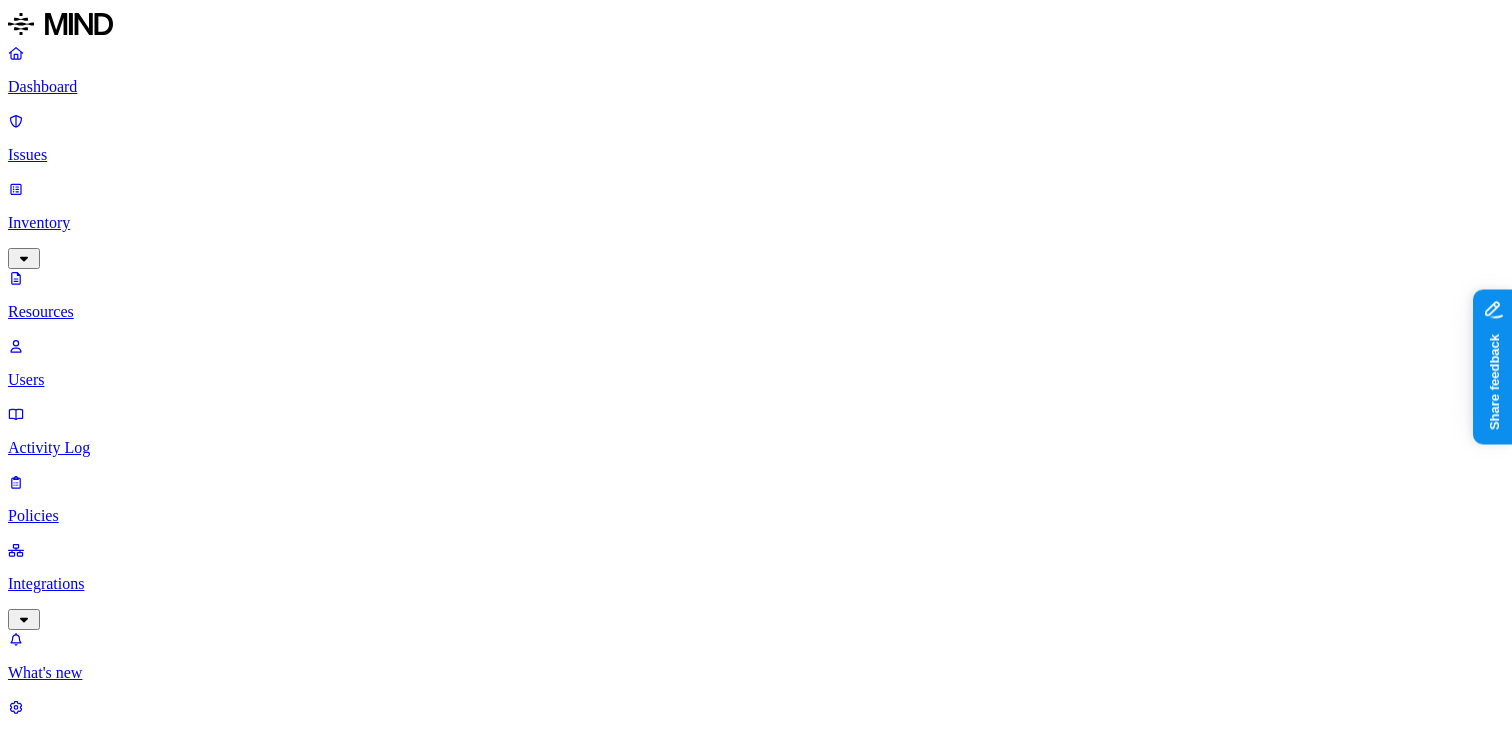 click on "Dashboard Issues Inventory Resources Users Activity Log Policies Integrations What's new 1 Settings Tom Mayblum ACME Resources Kind File type Classification Category Data types Labels Access Last access Drive name Encrypted 2,859 Resources Kind Resource Classification Category Access Last access time Full path labels workflow test of audit.docx – – Internal 1 Jul 17, 2025, 02:35 PM Hod Bin Noon my_medical_record_export.pdf PII / PHI 4 – Internal 1 Jul 16, 2025, 05:00 PM hodbn@acme.tannin.io/Personal files sensetive.txt PCI 1 – – – hodbn Avigail & Ohad test – – – – hodbn/Overview test please work – – – – My Kanban Project/KAN-1 b.txt – – – – Avigail-project-test/APT-7 iban.txt PII / PHI 1 – – – Avigail-project-test/APT-7/APT-8 New sub issue 2 add app id test – – – – Avigail-project-test/APT-7/APT-9 New sub issue add app id test – – – – Avigail-project-test/APT-7/APT-8 New issue add app id test – – – – Avigail-project-test/APT-7 – –" at bounding box center (756, 4899) 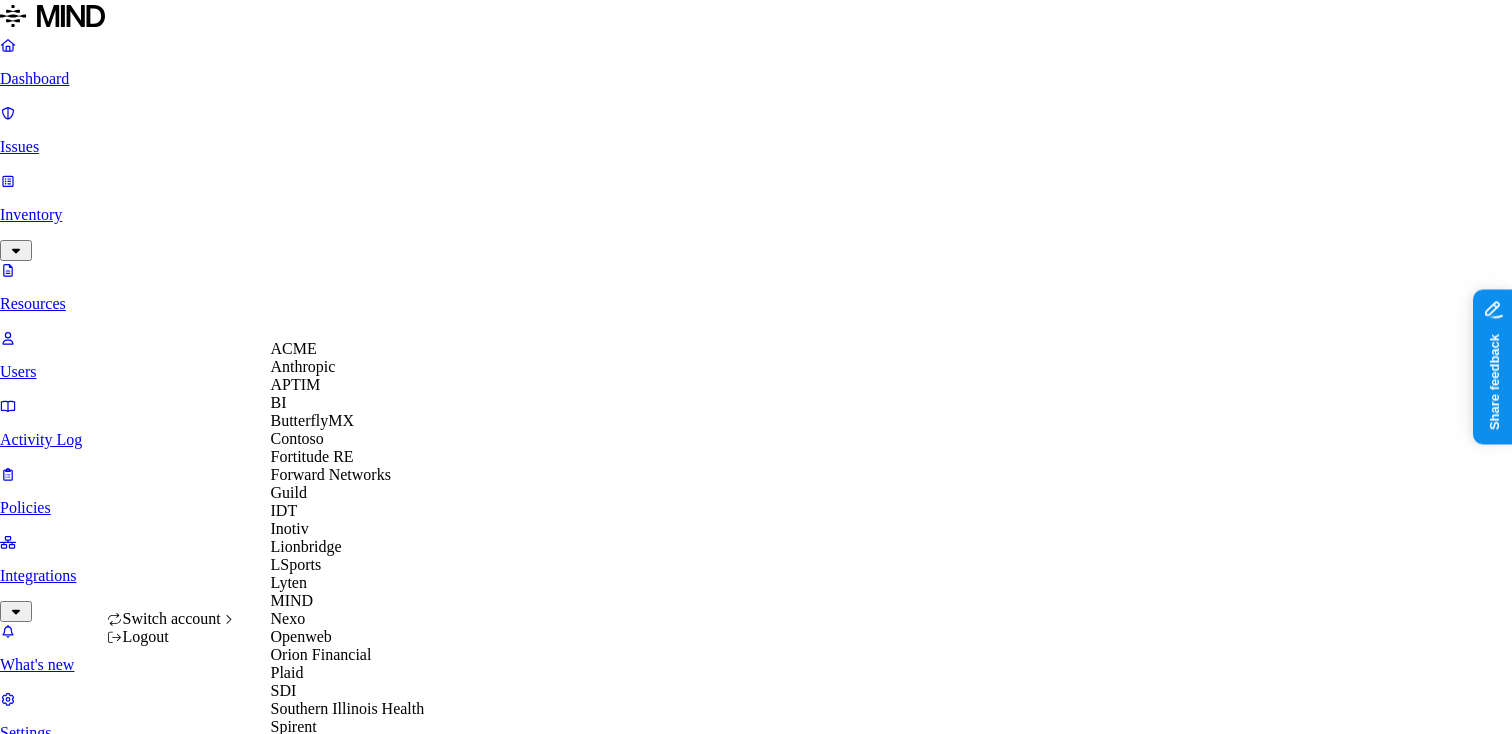 scroll, scrollTop: 632, scrollLeft: 0, axis: vertical 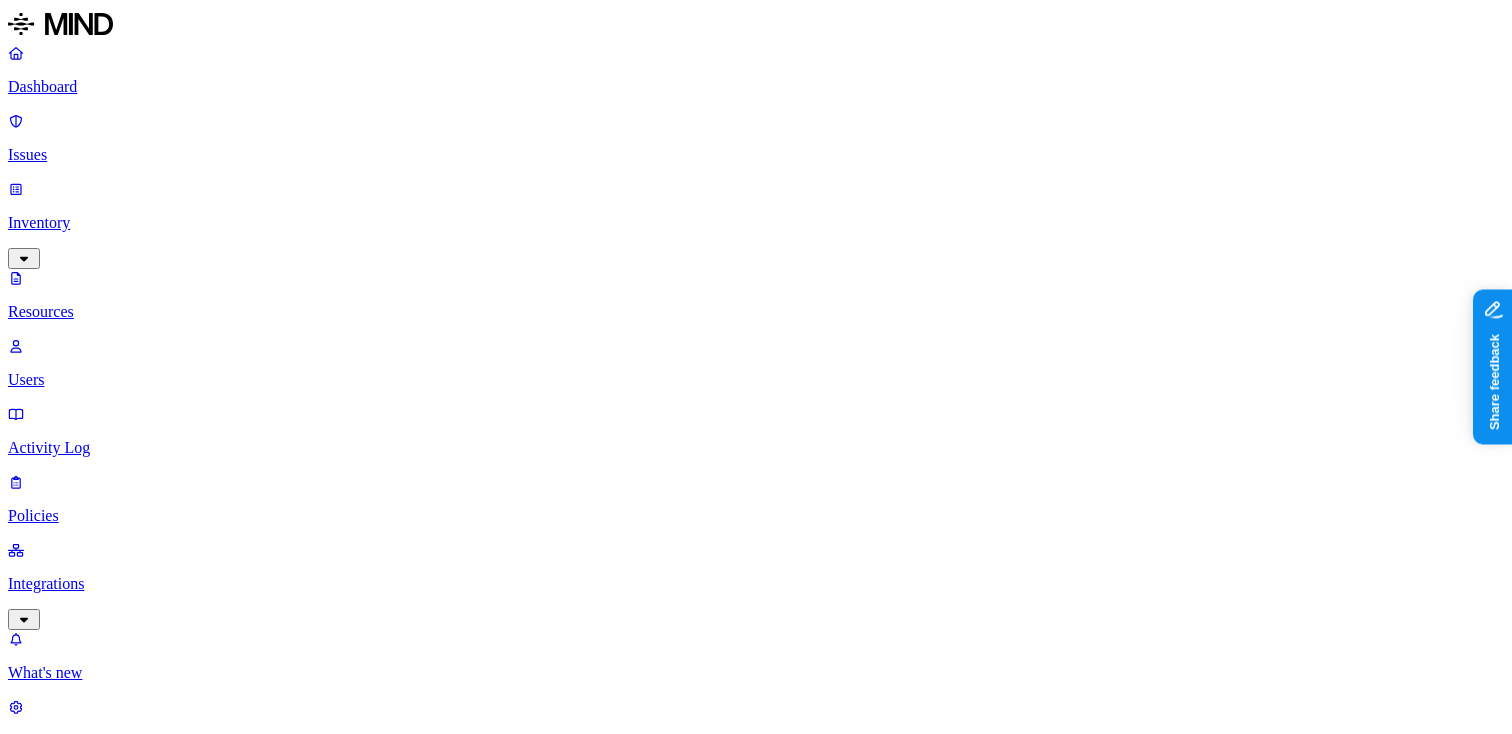 click on "Labels" at bounding box center (35, 1174) 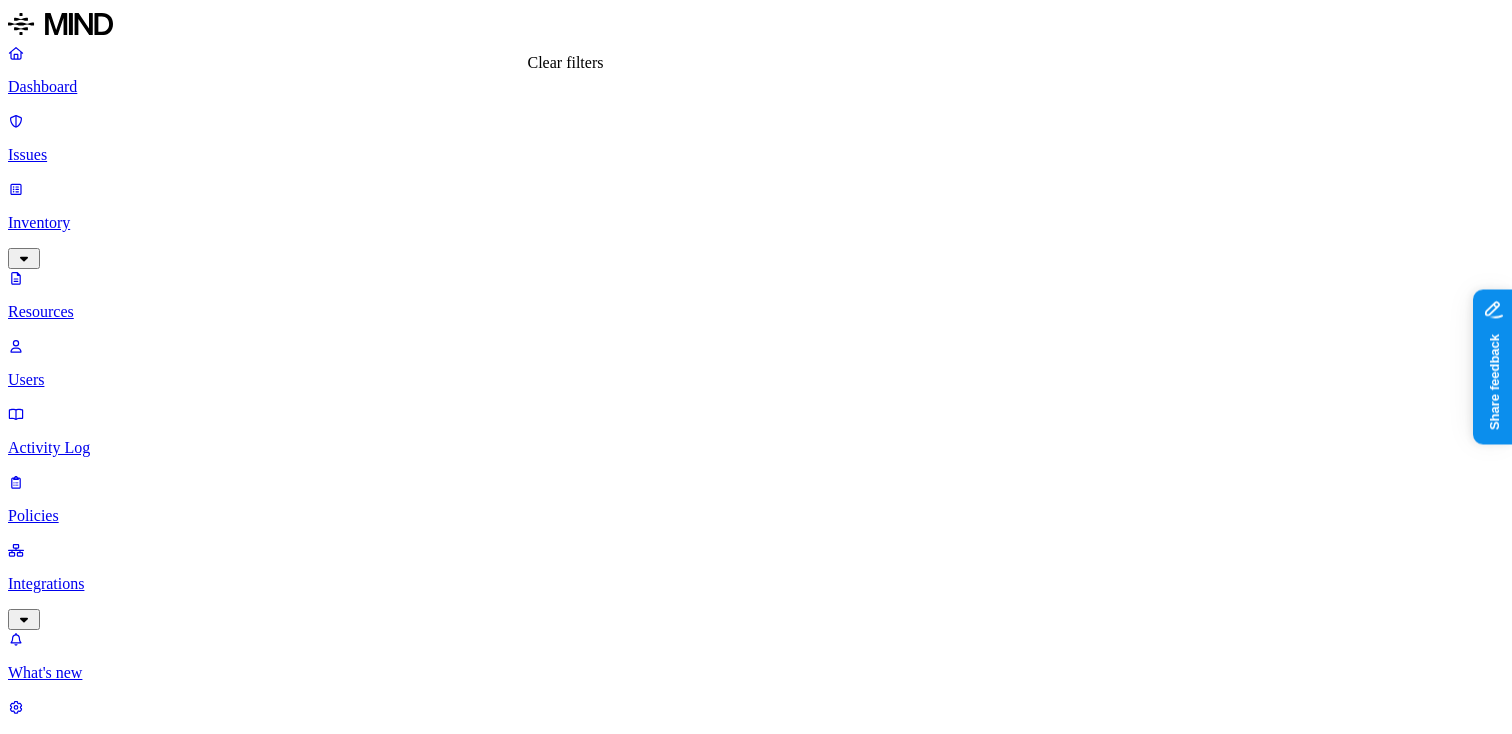 click 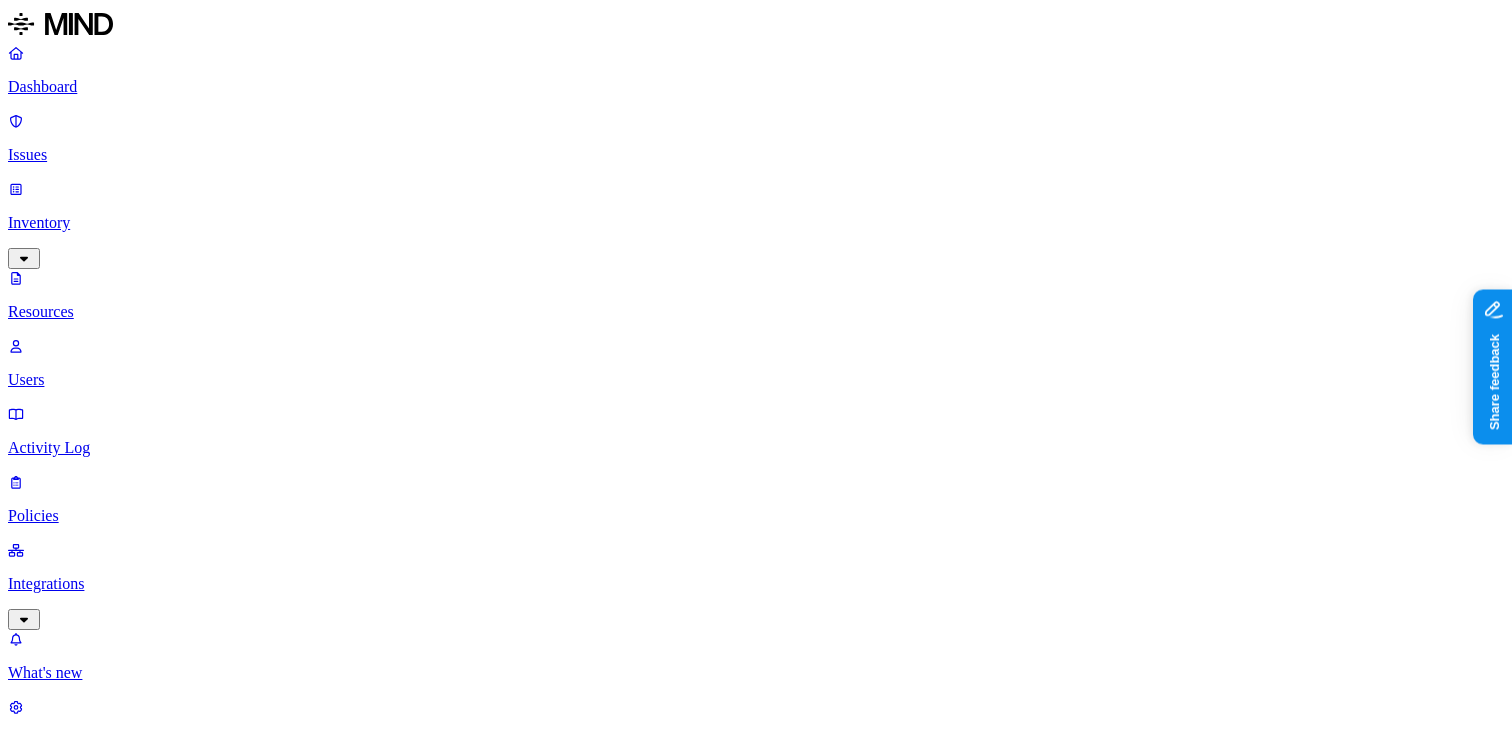 click on "Dashboard Issues Inventory Resources Users Activity Log Policies Integrations What's new 1 Settings Tom Mayblum Yageo Resources Kind File type Classification Category Data types Labels Access Last access Drive name Encrypted 10,000+ Resources Kind Resource Classification Category Access Last access time Full path DDISCVRY.DPS – – Internal 6 – Eneida Ibarra/Desktop/Respaldo/Pictures eModel.stp – – – – Kimmo Antila/VANHA KONE D ASEMA/TYOKANSIO/PROJETO 3-2.TXT – – – – MURAYAMA Yuji/移行/My Ducument/ECP/NTET ECP/PSLB30J157M30/F-scan 3-1.TXT – – Internal 7 – MURAYAMA Yuji/移行/My Ducument/ECP/NTET ECP/PSLB30J157M30/F-scan 2-1.TXT – – Internal 7 – MURAYAMA Yuji/移行/My Ducument/ECP/NTET ECP/PSLB30J157M30/F-scan 2-2.TXT – – Internal 7 – MURAYAMA Yuji/移行/My Ducument/ECP/NTET ECP/PSLB30J157M30/F-scan 1.TXT – – – – MURAYAMA Yuji/移行/My Ducument/ECP/NTET ECP/PSLB30J157M30/F-scan P1000260.JPG – – – – P1000259.JPG – – – – P1000258.JPG" at bounding box center (756, 1431) 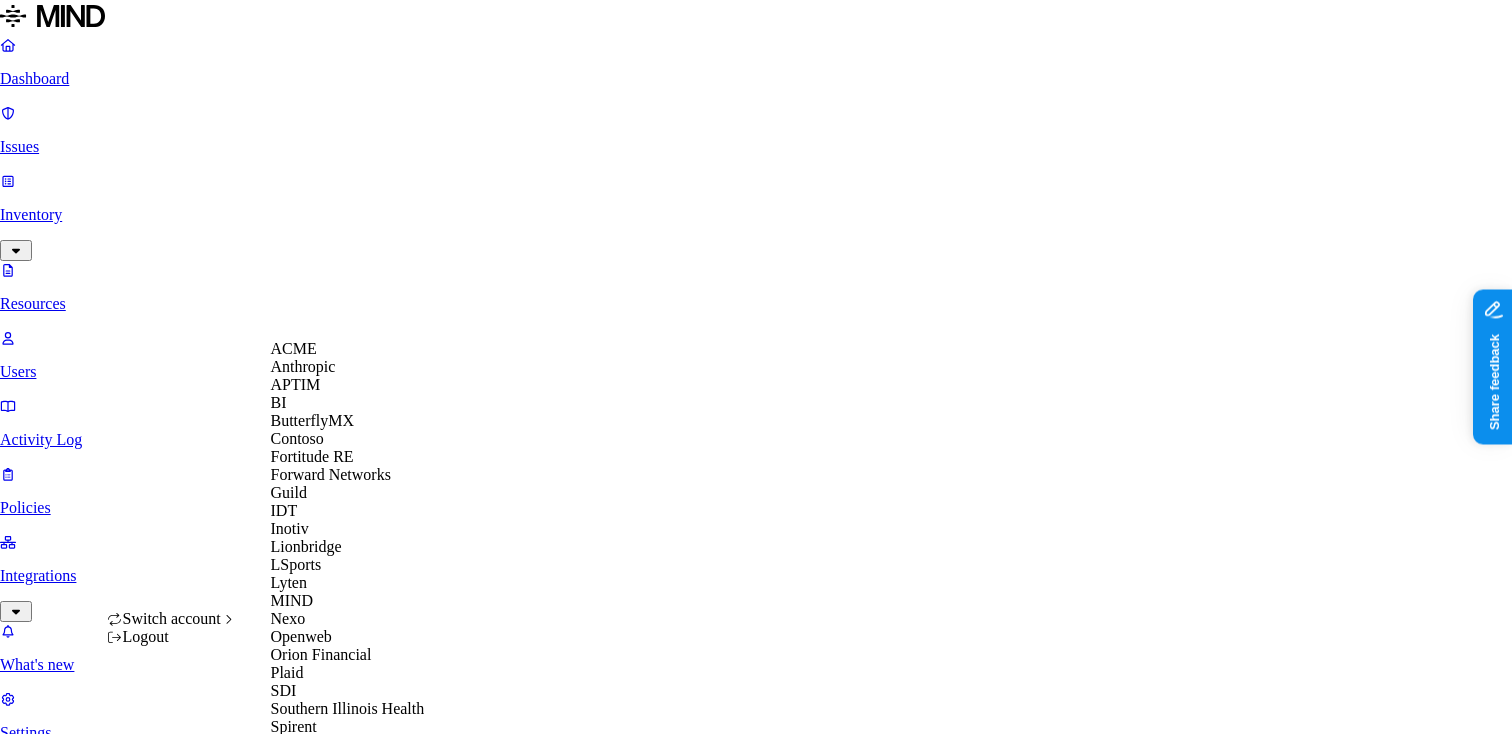 scroll, scrollTop: 200, scrollLeft: 0, axis: vertical 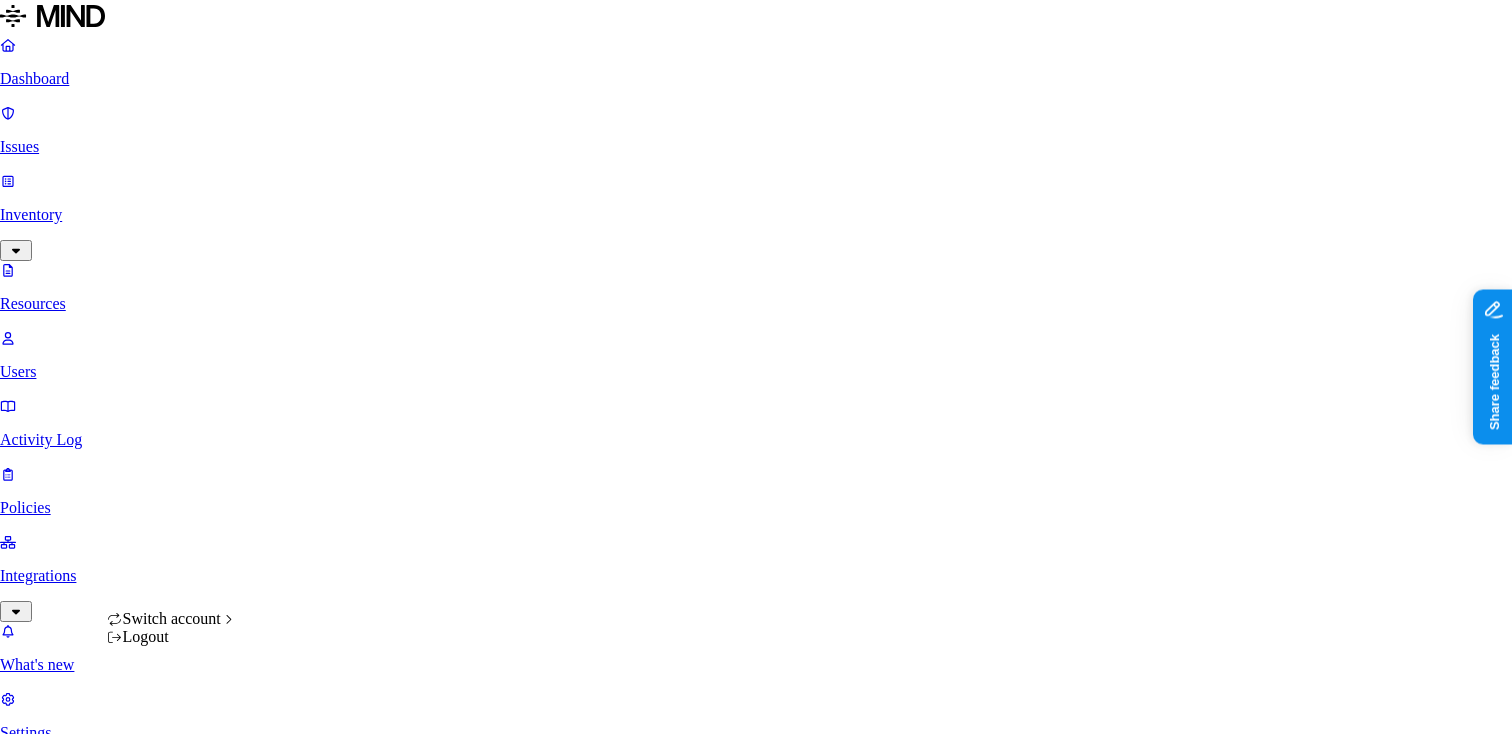 click on "Dashboard Issues Inventory Resources Users Activity Log Policies Integrations What's new 1 Settings Tom Mayblum Inotiv Resources Kind File type Classification Category Data types Access Last access Drive name Encrypted 10,000+ Resources Kind Resource Classification Category Access Last access time Full path MPEG Streamclip Guide.pdf PII / PHI 2 – – – dept/BizDev/Marketing/Marketing/HandySoftware/MPEG_Streamclip_1.2 DSC05616.JPG – – – Jun 17, 2025, 07:42 PM Traci Jenkins/Pictures DSC05615.JPG – – – Jun 17, 2025, 07:42 PM Traci Jenkins/Pictures DSC05614.JPG – – – Jun 17, 2025, 07:42 PM Traci Jenkins/Pictures Route 353 Revenue Data.xlsx – – – Jul 17, 2025, 08:30 PM Ryan McGrath/Desktop Inotiv Q-48547 R2 for Creyon Bio-GLP 6M Mouse study.pdf – – – Jul 17, 2025, 08:28 PM Jessica Bartram/Desktop Screenshot 2025-07-17 112842.png – – – Jul 17, 2025, 08:28 PM Collin Johnson/Pictures/Screenshots EVN R4 Pricing.msg – – – Jul 17, 2025, 08:28 PM – – – – –" at bounding box center (756, 6703) 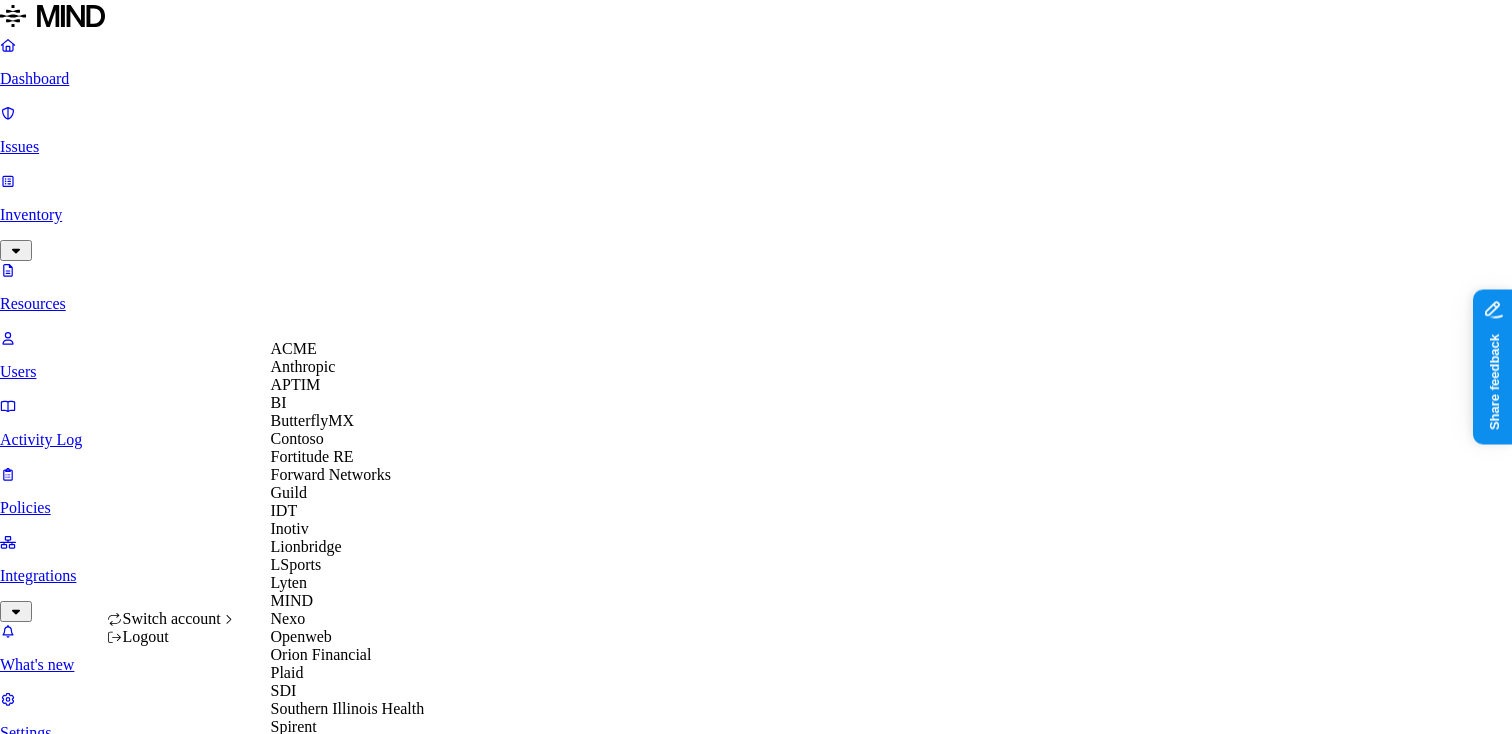 click on "APTIM" at bounding box center [296, 384] 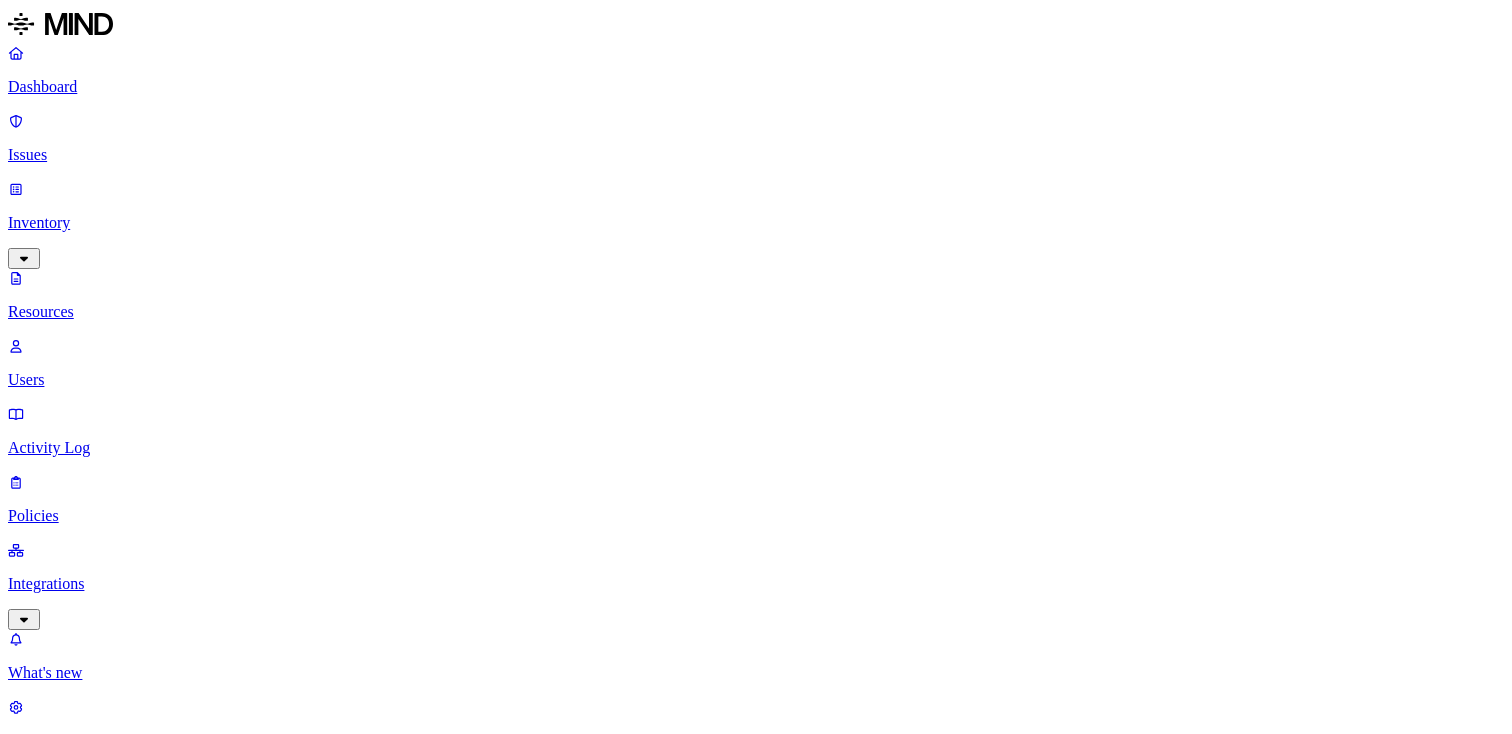 scroll, scrollTop: 0, scrollLeft: 0, axis: both 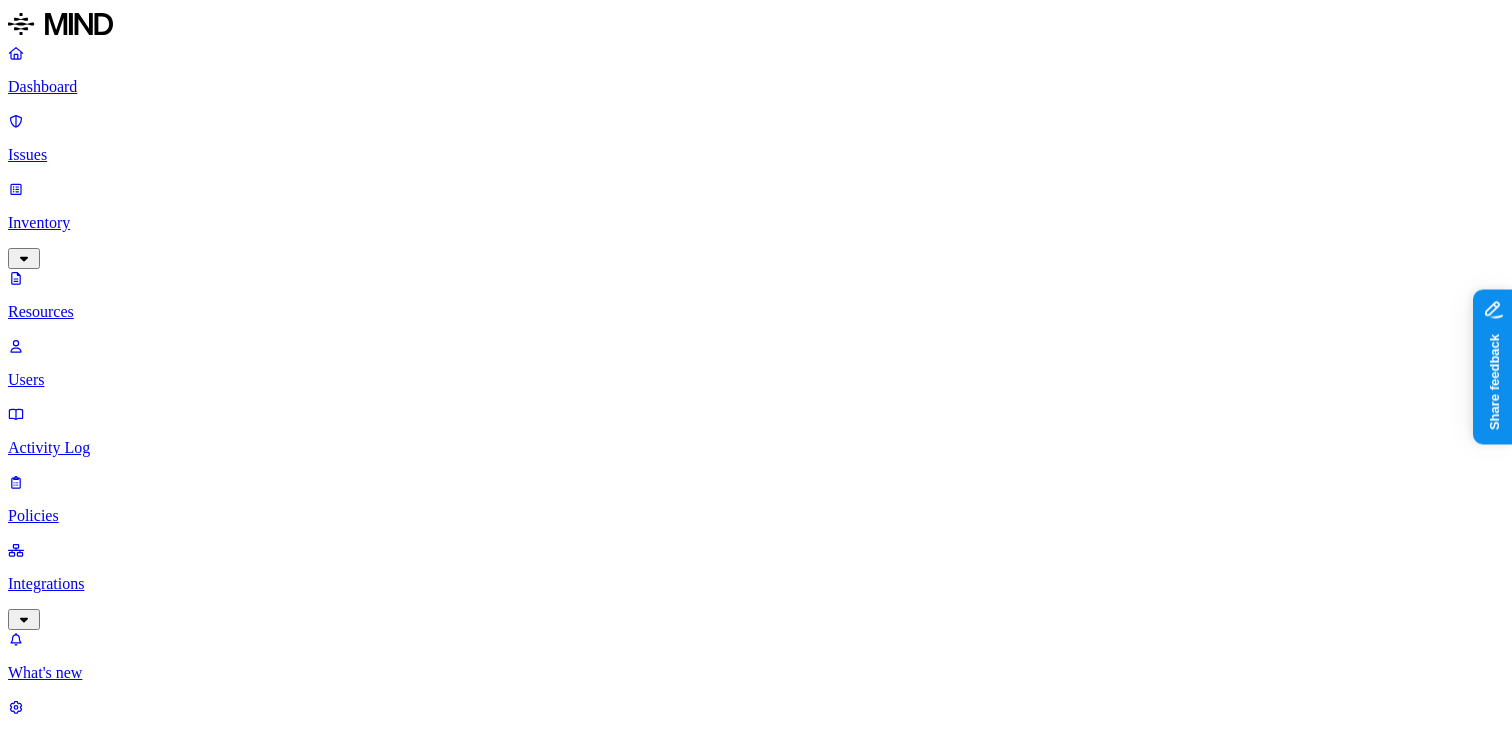 click on "Dashboard Issues Inventory Resources Users Activity Log Policies Integrations What's new 1 Settings [FIRST_NAME] [LAST_NAME] APTIM Resources Kind File type Classification Category Data types Access Last access Drive name Encrypted 10,000+ Resources Kind Resource Classification Category Access Last access time Full path 2020-08-27-Orbex-WTI Crude Oil Pulls Back From 5-Month Highs-89605883.pdf – – Internal 6 – [LAST_NAME], [FIRST_NAME]/15.0_Research Deliverables/2020/ELT Strat Meeting 202009/Reports 2020-08-27-Consensus Economics-Energy  Metals Consensus Forecasts - August Survey of Profe...-89606230.pdf – – Internal 6 – [LAST_NAME], [FIRST_NAME]/15.0_Research Deliverables/2020/ELT Strat Meeting 202009/Reports [LAST_NAME]_[FIRST_NAME].docx – – – Jul 17, 2025, 08:30 PM [FIRST_NAME], [FIRST_NAME]/Desktop Vendor 704541 WALMART NM FEES 07162025.xlsx.pdf – – – Jul 17, 2025, 08:30 PM [LAST_NAME], [FIRST_NAME]/Documents [LAST_NAME]_[FIRST_NAME].docx – – – Jul 17, 2025, 08:29 PM [FIRST_NAME], [FIRST_NAME]/Desktop MT Business Financial Statement Blank.pdf – –" at bounding box center (756, 5193) 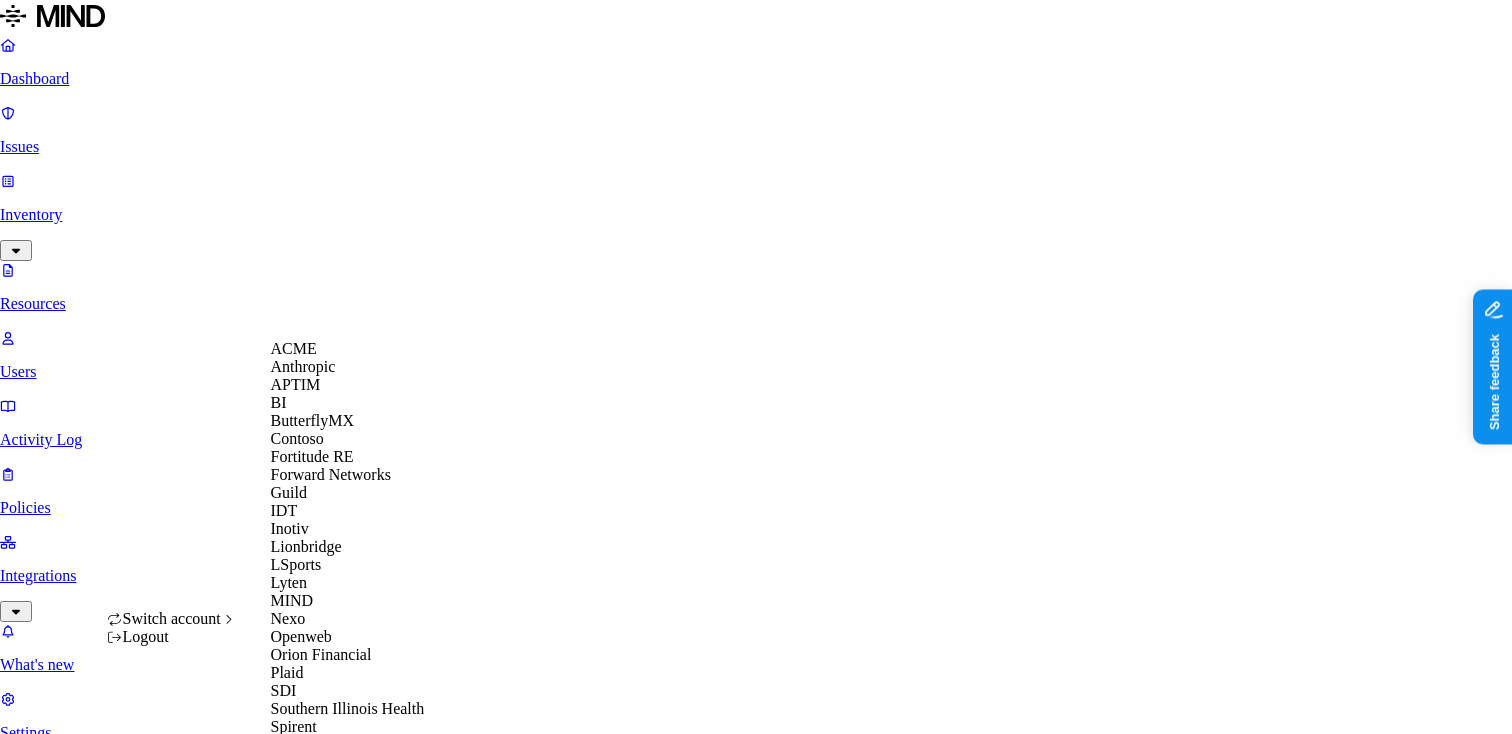 scroll, scrollTop: 445, scrollLeft: 0, axis: vertical 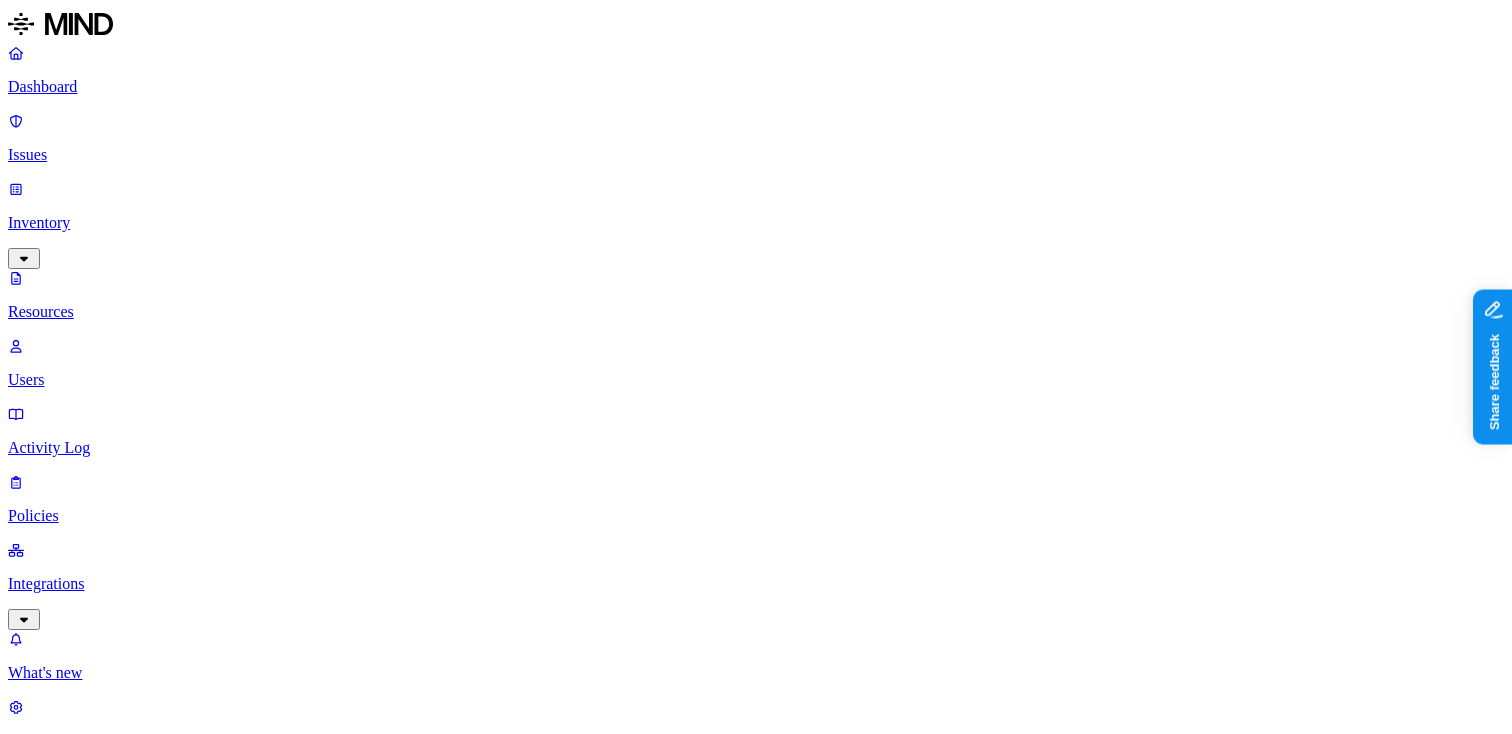 click at bounding box center [54, 2865] 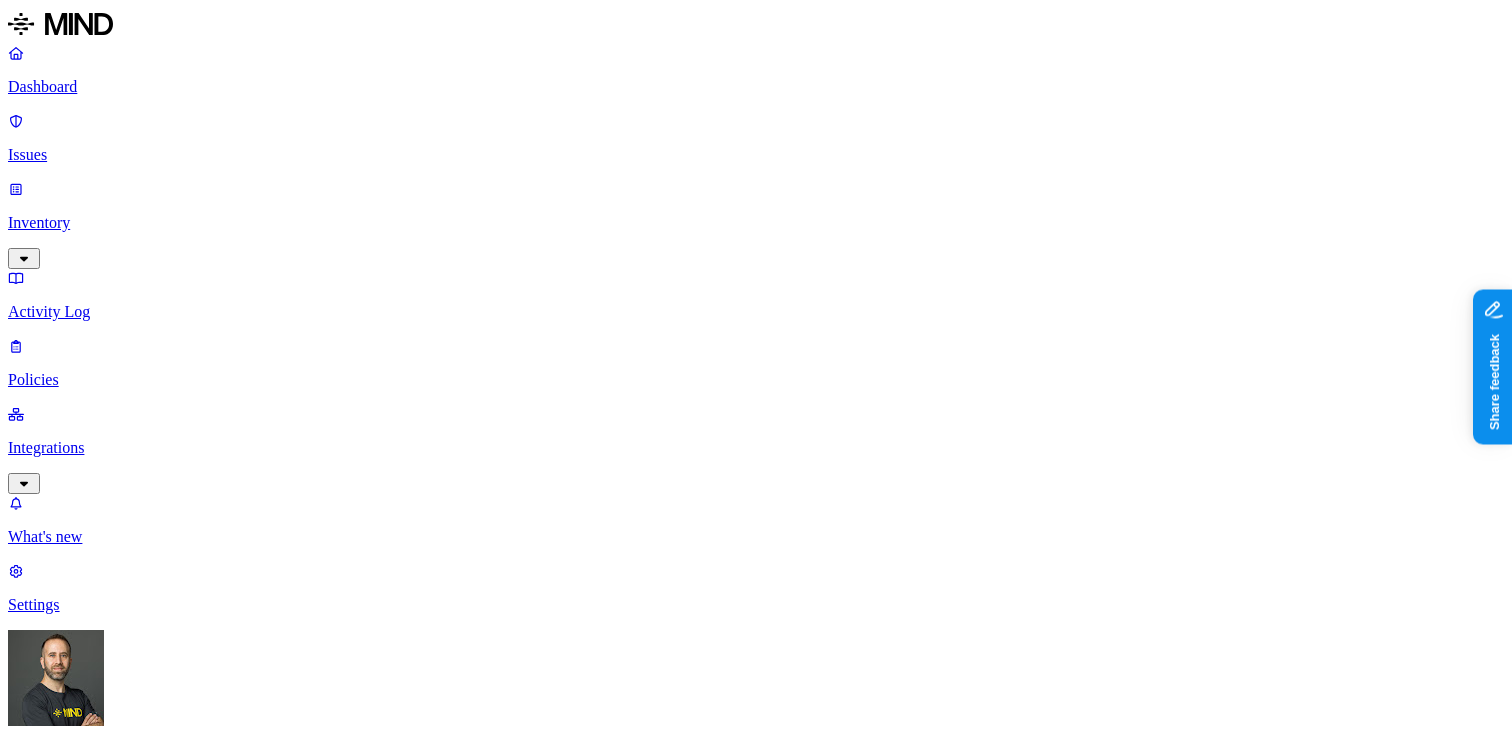 click on "Inventory" at bounding box center [756, 223] 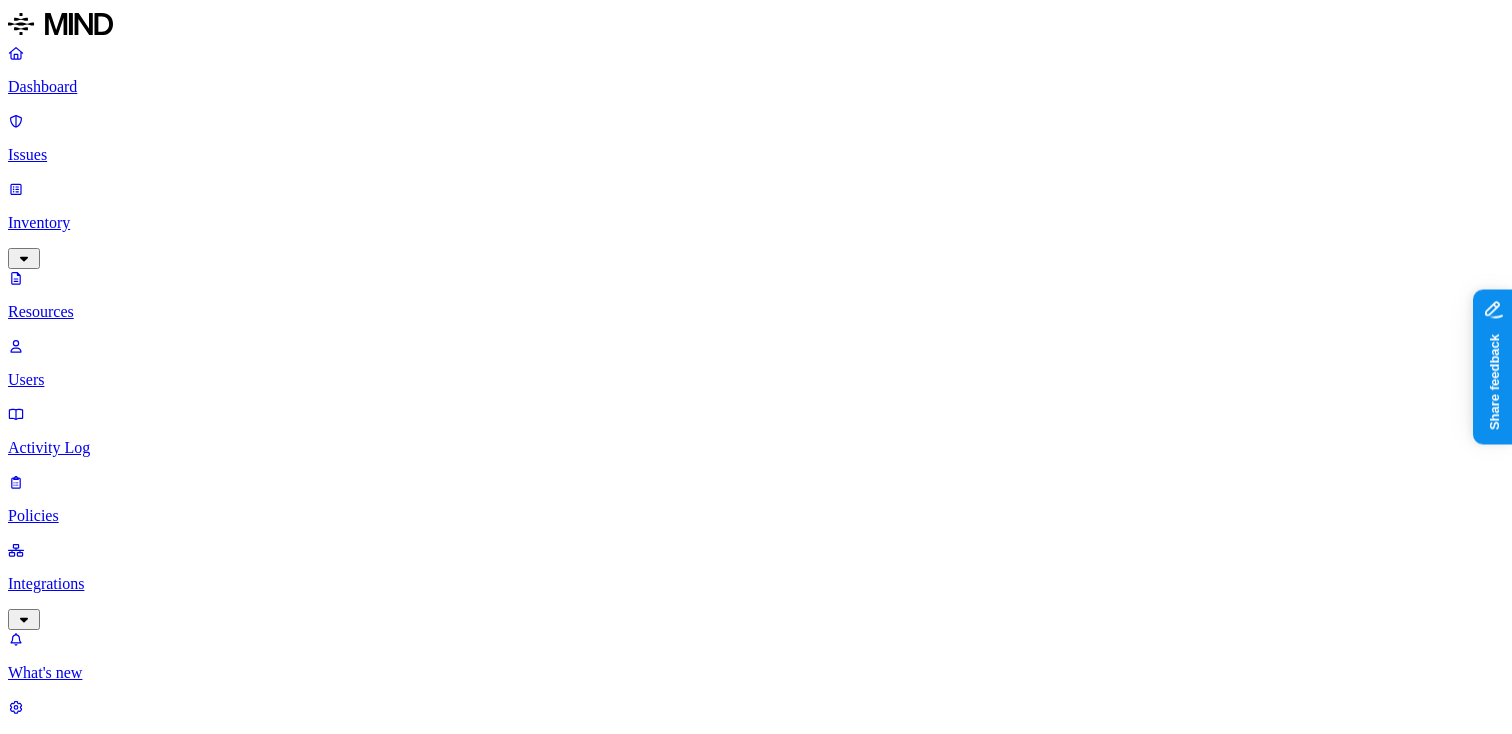 click on "Dashboard" at bounding box center (756, 87) 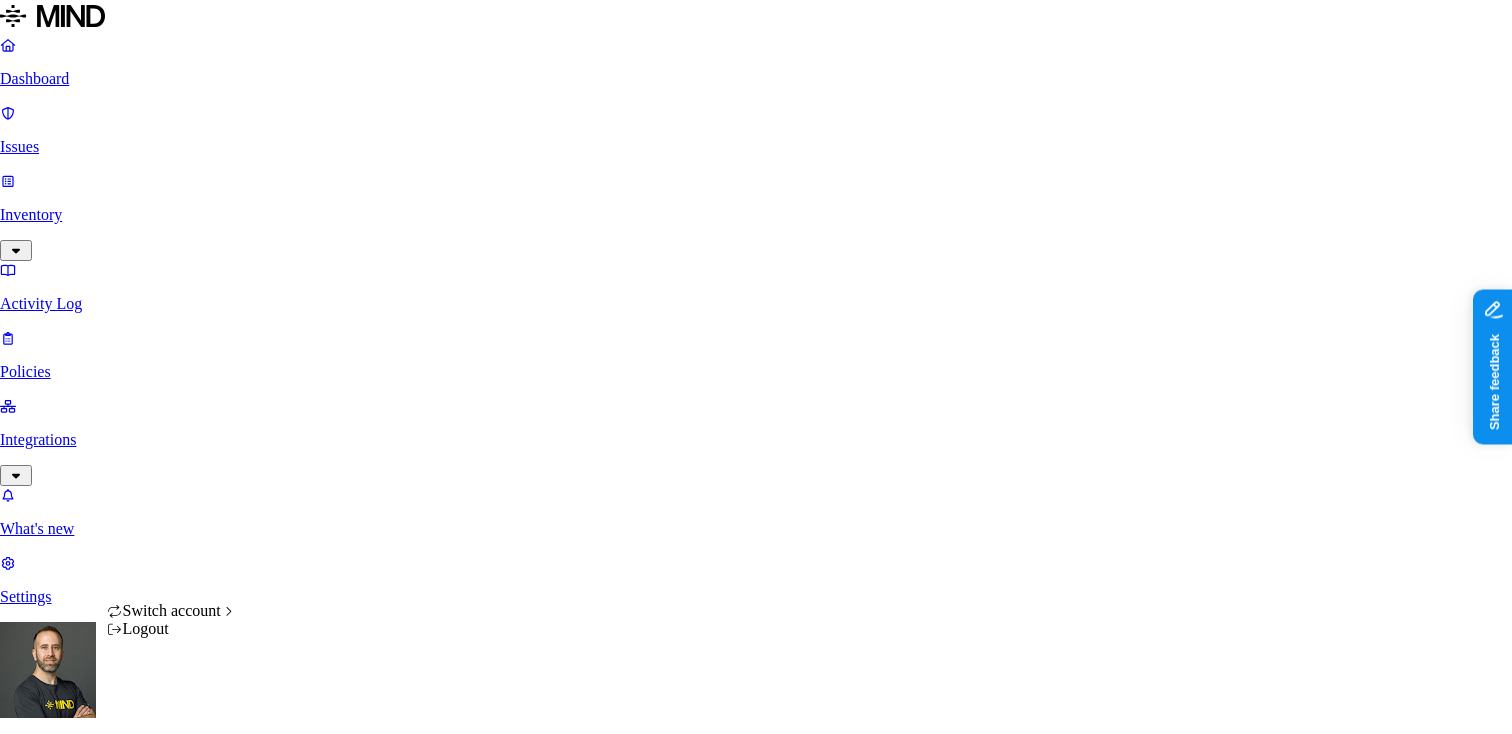 click on "Dashboard Issues Inventory Activity Log Policies Integrations What's new 1 Settings Tom Mayblum Southern Illinois Health Dashboard 0 Discovery Detection Prevention Last update: 07:17 PM Scanned resources 74.1K Resources by integration 74.1K SIH1 O365 PII 14.9K Person Name 12.6K Address 7.92K Phone number 7.88K Email address 7.76K Date of birth 1.1K SSN 172 PCI 7 Credit card 7 Secrets 116 Password 112 Encryption Key 4 Other 256 Source code 256 Top resources with sensitive data Resource Sensitive records Owner Last access Employee_Census_Benefit_2025-02-04@14.16.43.xlsx SSN 1 Email address 5000 Person Name 127 Address 1340 Phone number 5000 Sara Bevis Employee_Census_Benefit_2025-02-26@13.33.10.xlsx SSN 1 Email address 5000 Person Name 125 Address 1341 Phone number 5000 Sara Bevis Life insurance audit Employee_Census_Benefit_2025-01-16@08.27.04.xlsx SSN 1 Email address 5000 Person Name 122 Address 1339 Phone number 5000 Sara Bevis Copy of NO AFFIDAVIT SURCHARGE ADD ON FINAL LIST.xlsx Email address 105" at bounding box center [756, 1560] 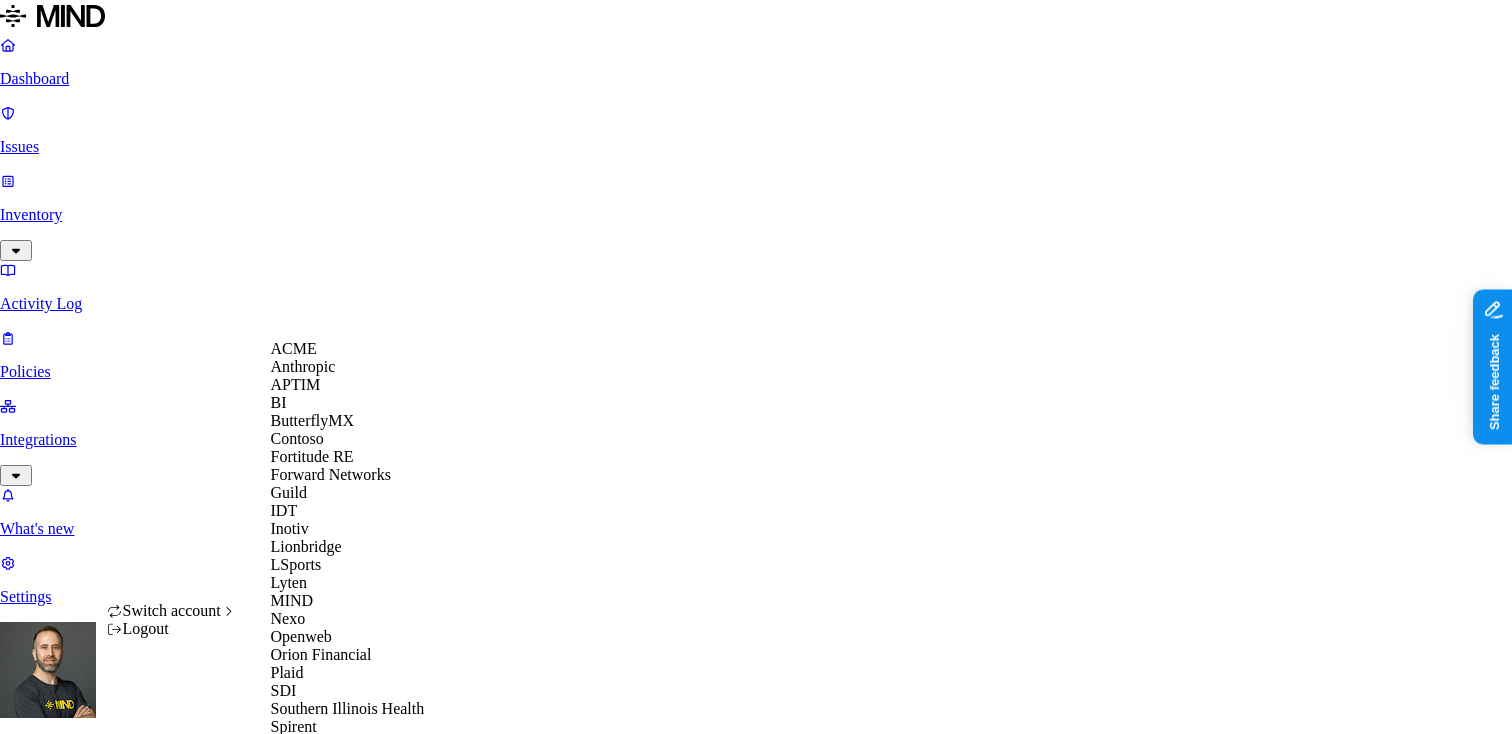 click on "ACME" at bounding box center (348, 349) 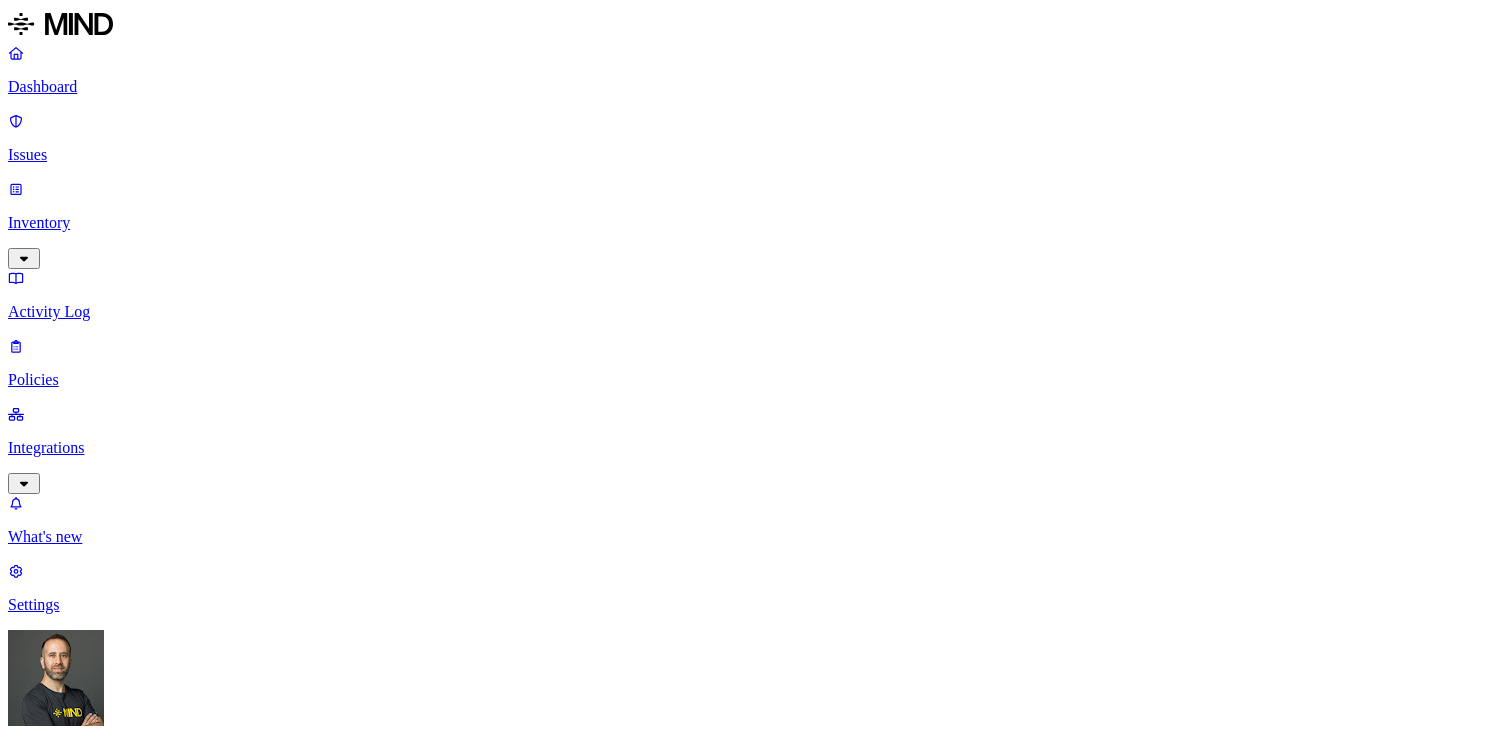 scroll, scrollTop: 0, scrollLeft: 0, axis: both 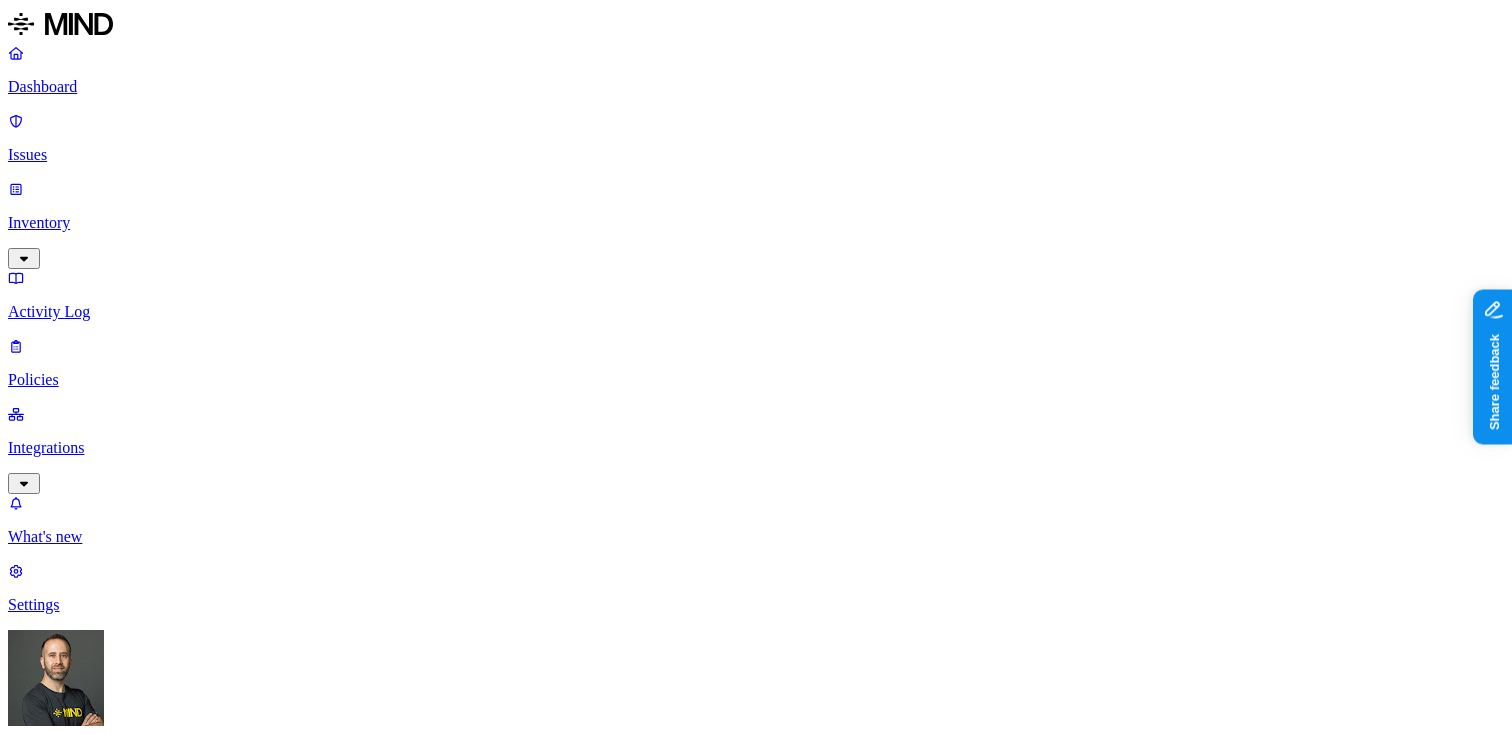 click on "Issues" at bounding box center [756, 155] 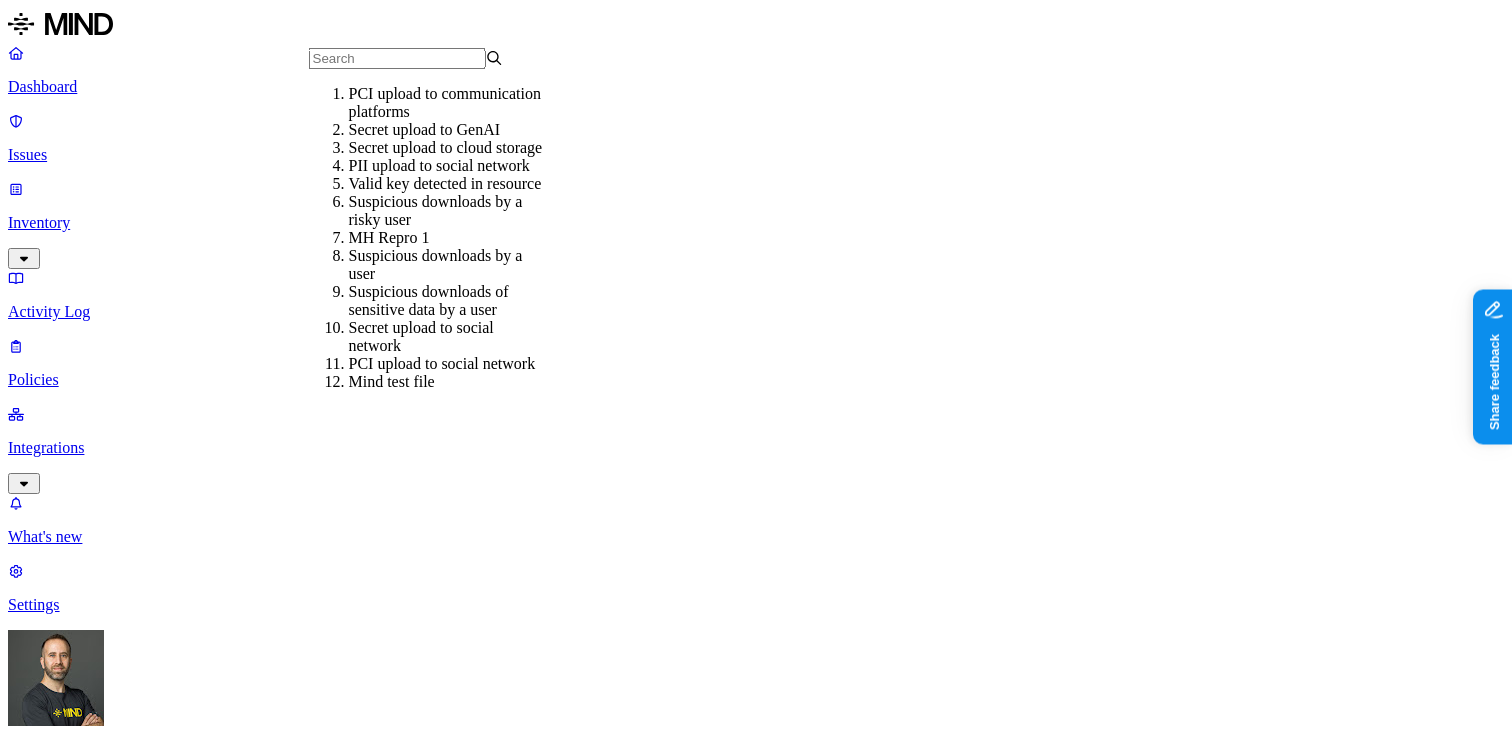 click on "Valid key detected in resource" at bounding box center (446, 184) 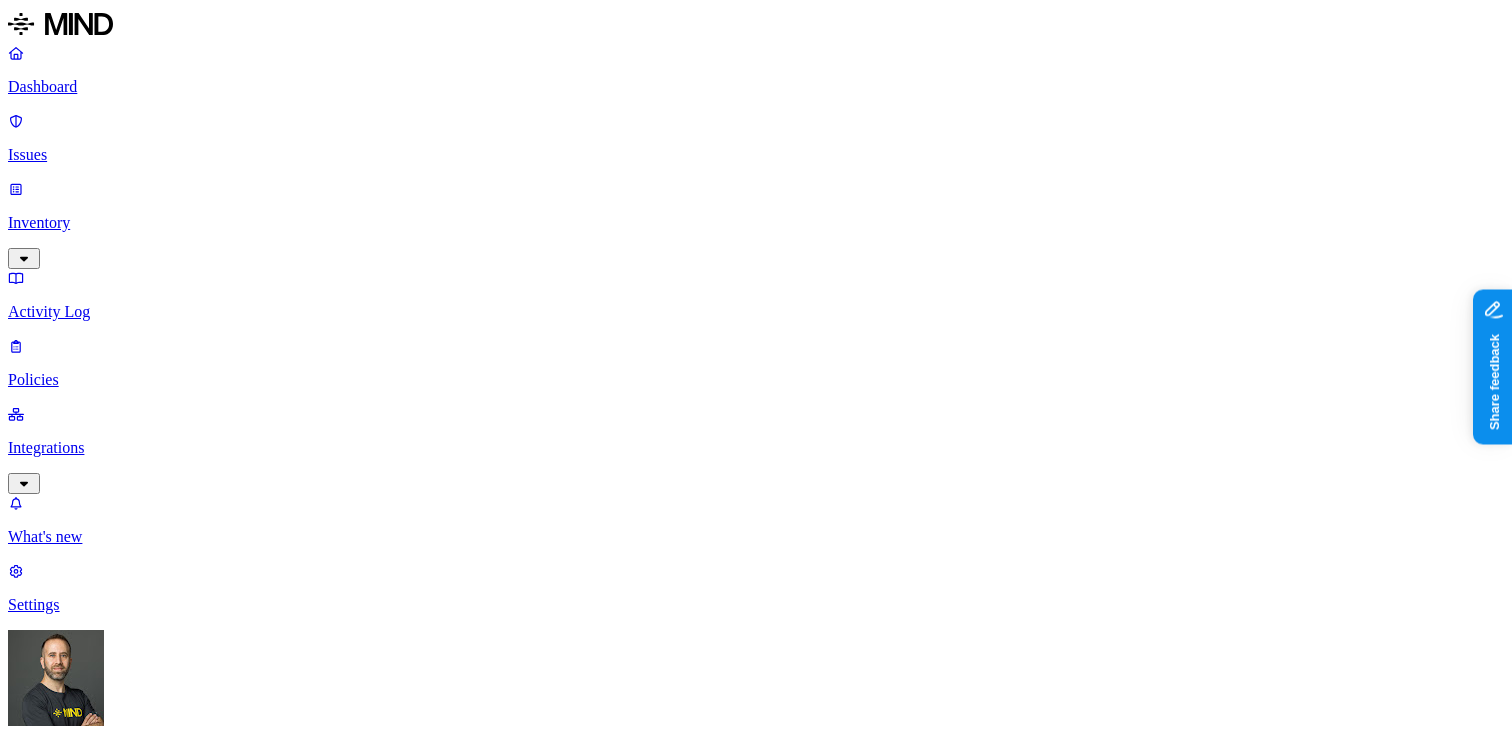 click on "Secrets" at bounding box center [342, 1411] 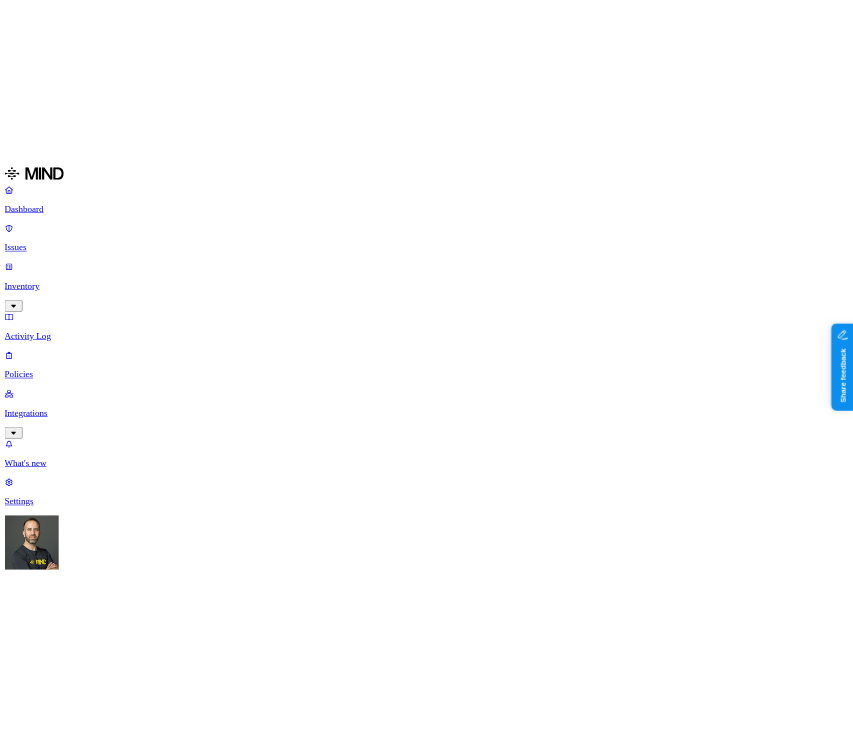 scroll, scrollTop: 543, scrollLeft: 0, axis: vertical 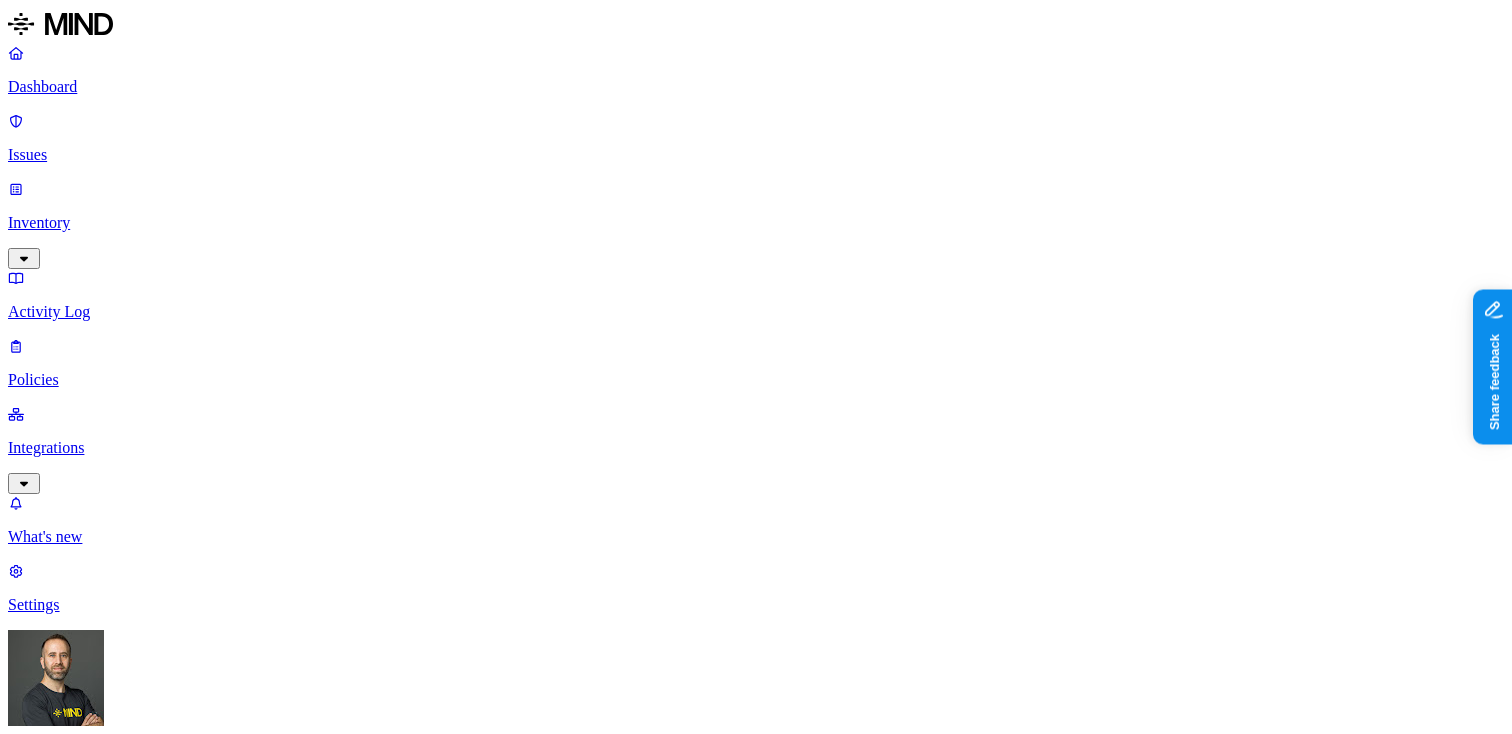 type 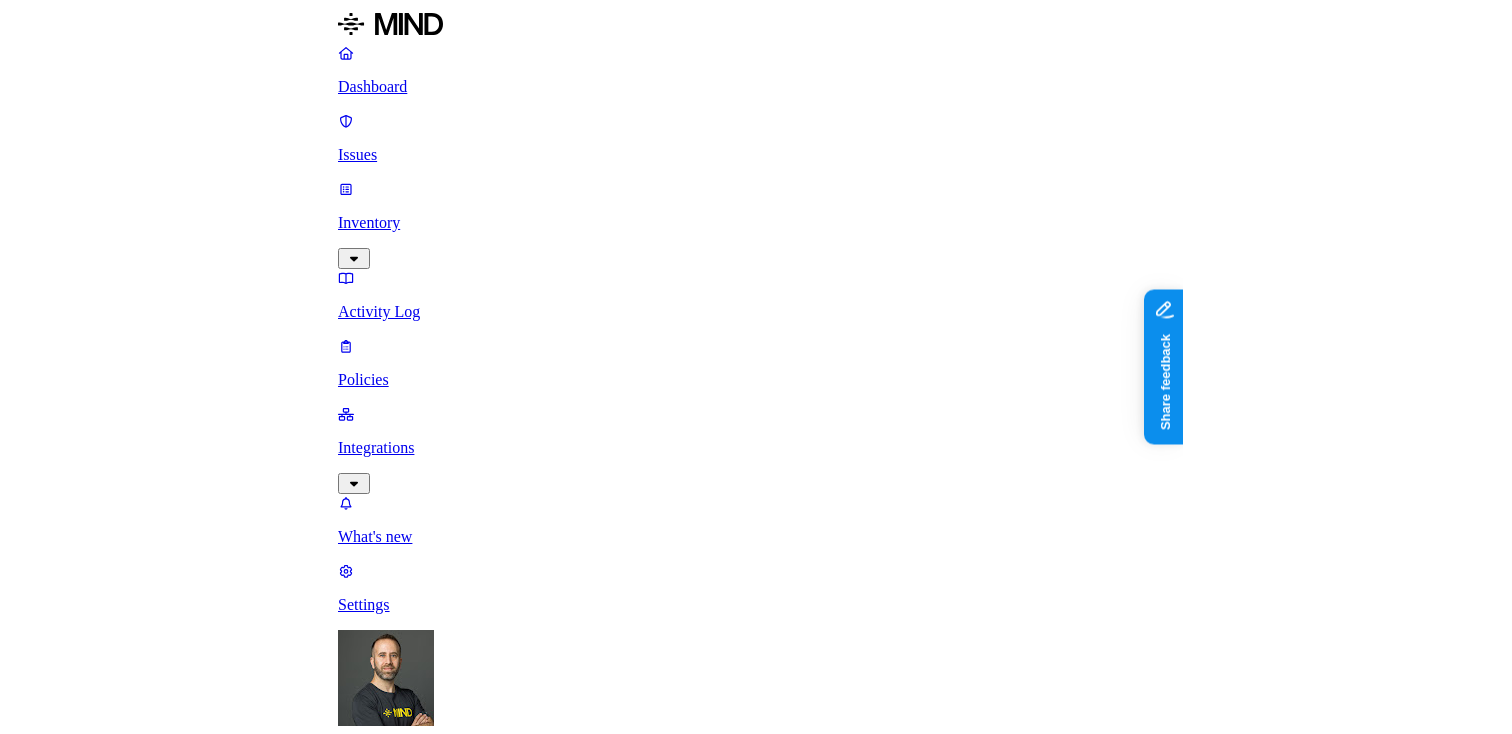 scroll, scrollTop: 0, scrollLeft: 0, axis: both 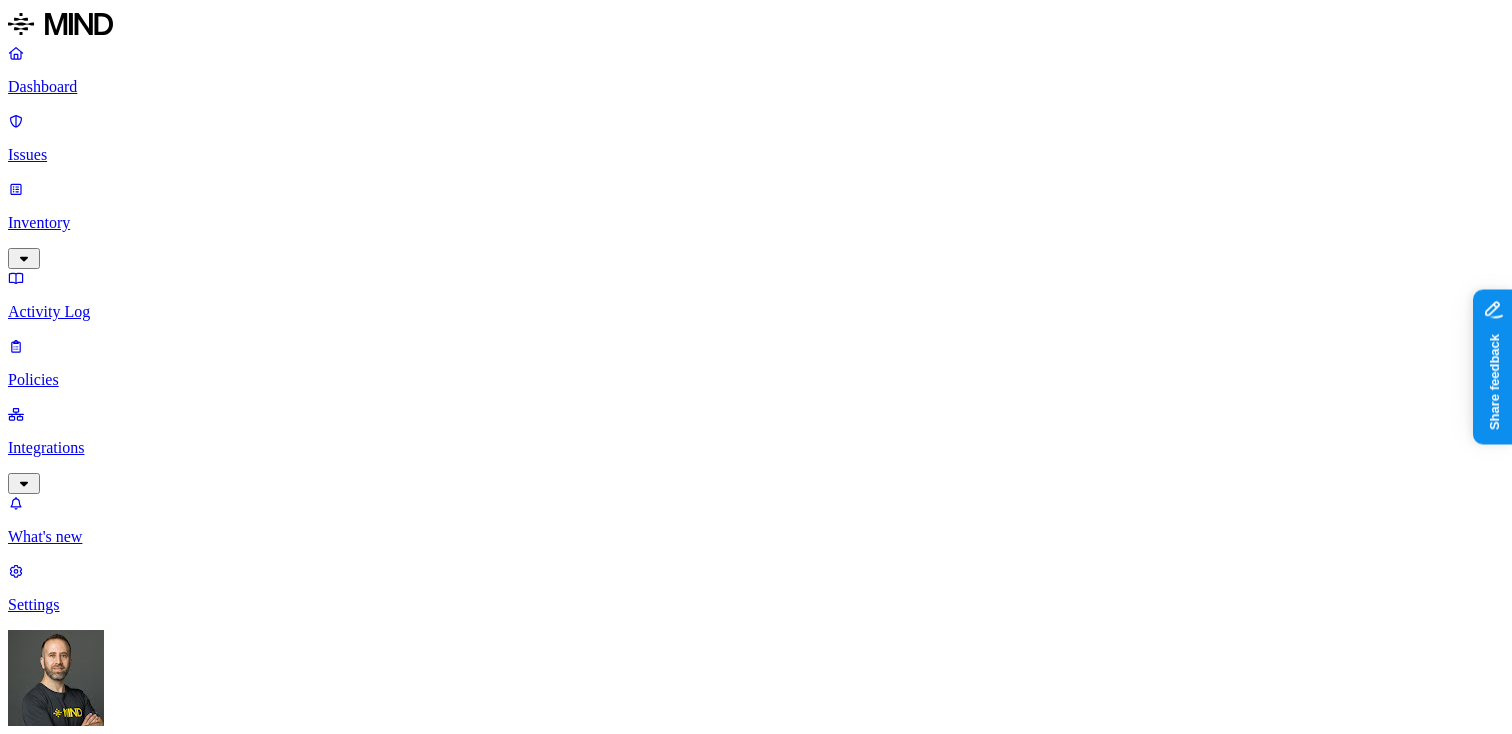 click on "Close" at bounding box center [23, 3619] 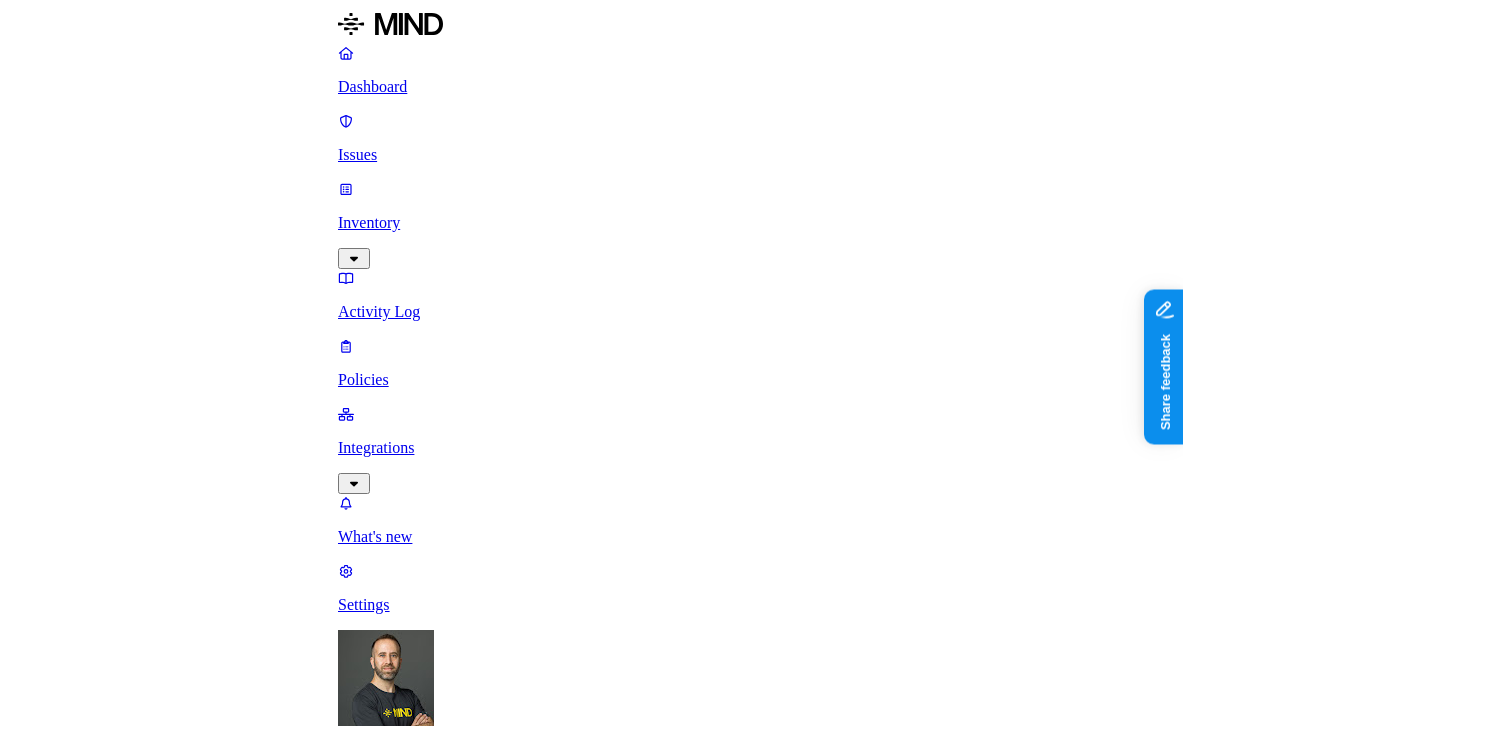 scroll, scrollTop: 0, scrollLeft: 156, axis: horizontal 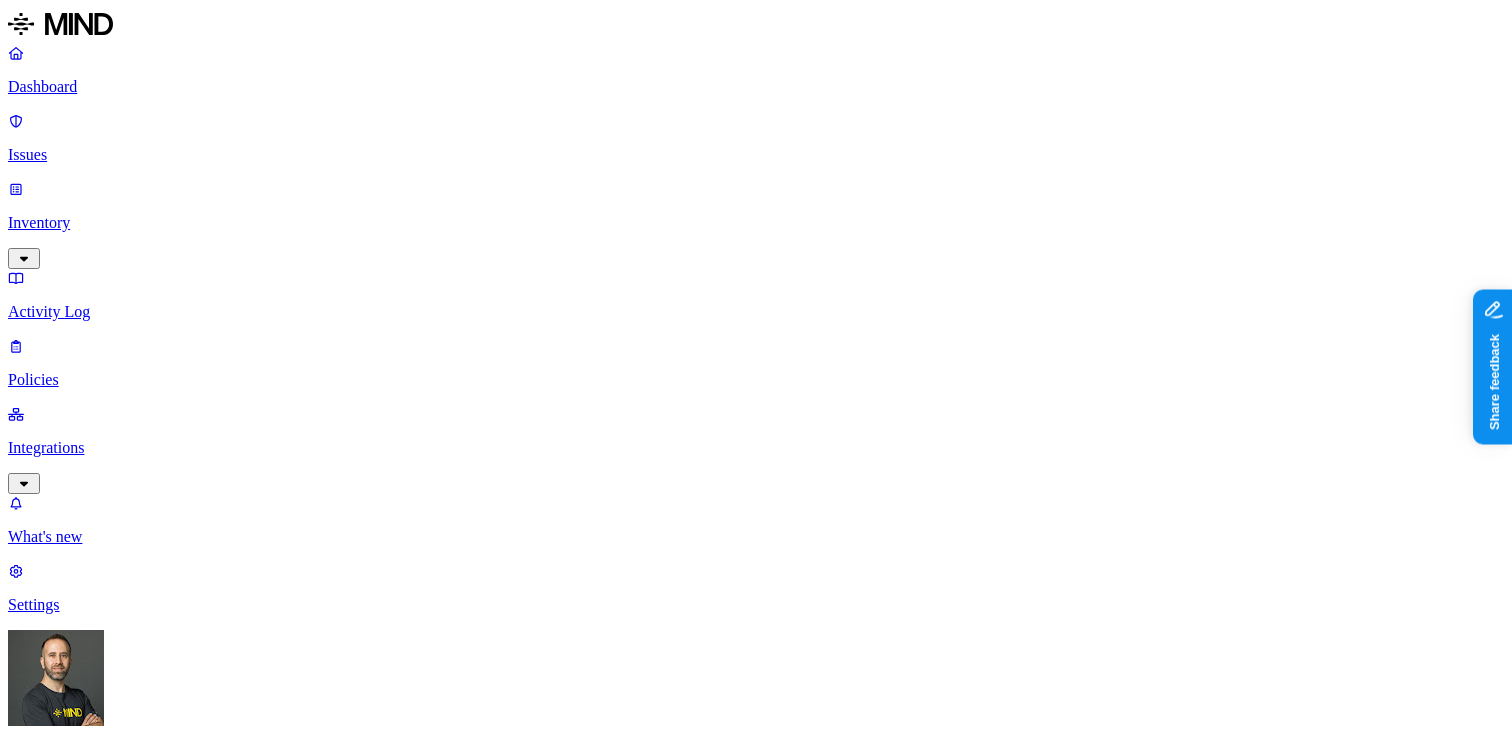 click on "Mar 28" at bounding box center [925, 2139] 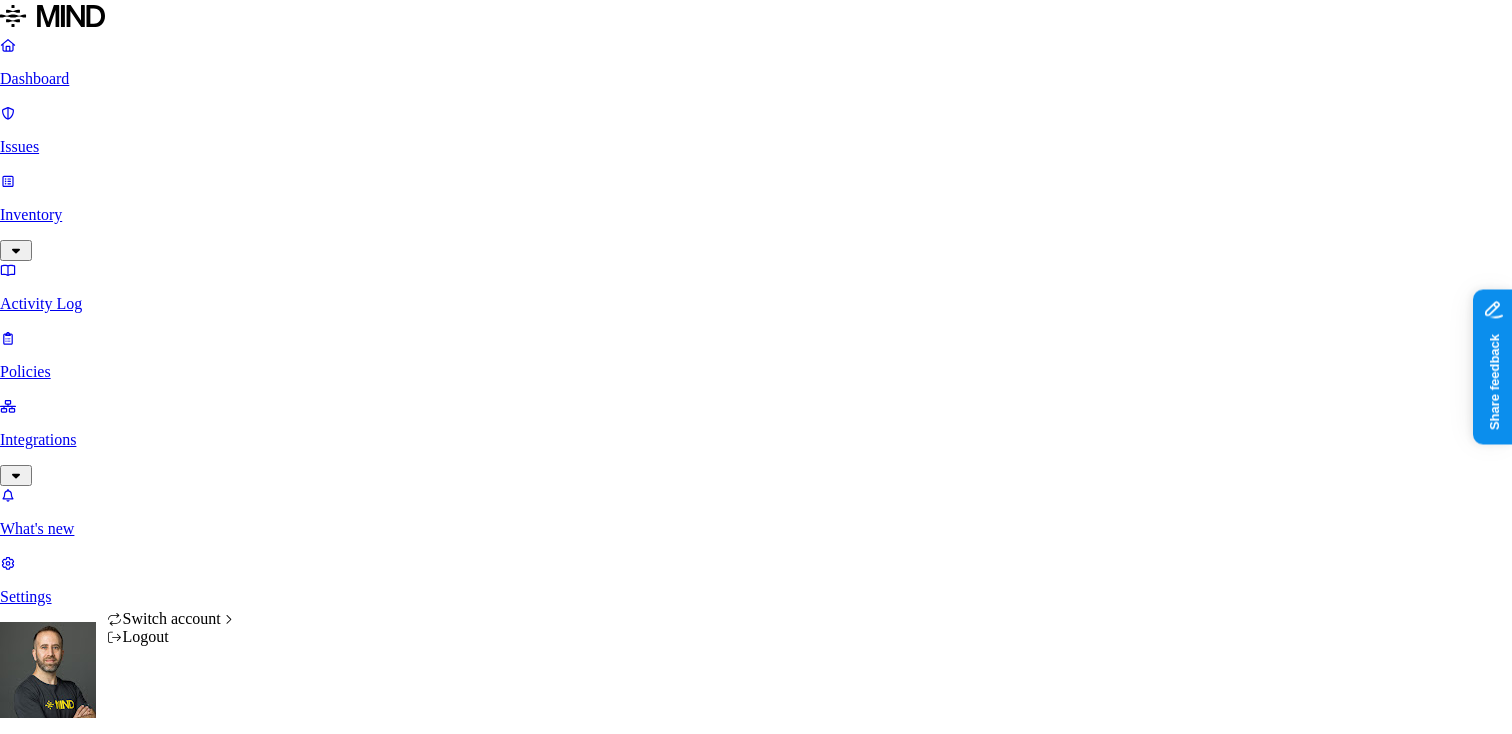 click on "Dashboard Issues Inventory Activity Log Policies Integrations What's new 1 Settings Tom Mayblum ACME Dashboard 6 Discovery Detection Prevention Last update: 07:01 PM Scanned resources 2.69K Resources by integration 1.96K ACME Office365 531 ACME Google Drive 82 MIND ACME 47 ACME Confluence 37 ACME Box 8 ACME onprem file share PII 312 IBAN 272 SSN 37 Person Name 29 Email address 17 Date of birth 3 Individual Taxpayer Identification 2 PCI 116 Credit card 118 Secrets 176 AWS credentials 169 Github credentials 3 Password 2 Encryption Key 1 Other 1.56K Mind Test File 1.54K Source code 10 CUI 3 Collaboration agreement 2 Statement of work 2 Bill of materials 2 Top resources with sensitive data Resource Sensitive records Owner Last access selective + classify try 4.docx AWS credentials 107 IBAN 1 Person Name 1 Hod Bin Noon May 1, 2025, 04:56 AM selective + calssify trigger try 6.docx AWS credentials 107 IBAN 1 Person Name 1 Hod Bin Noon May 1, 2025, 04:56 AM selective+ clssify trigger test2.docx 107 IBAN 1 1" at bounding box center [756, 2410] 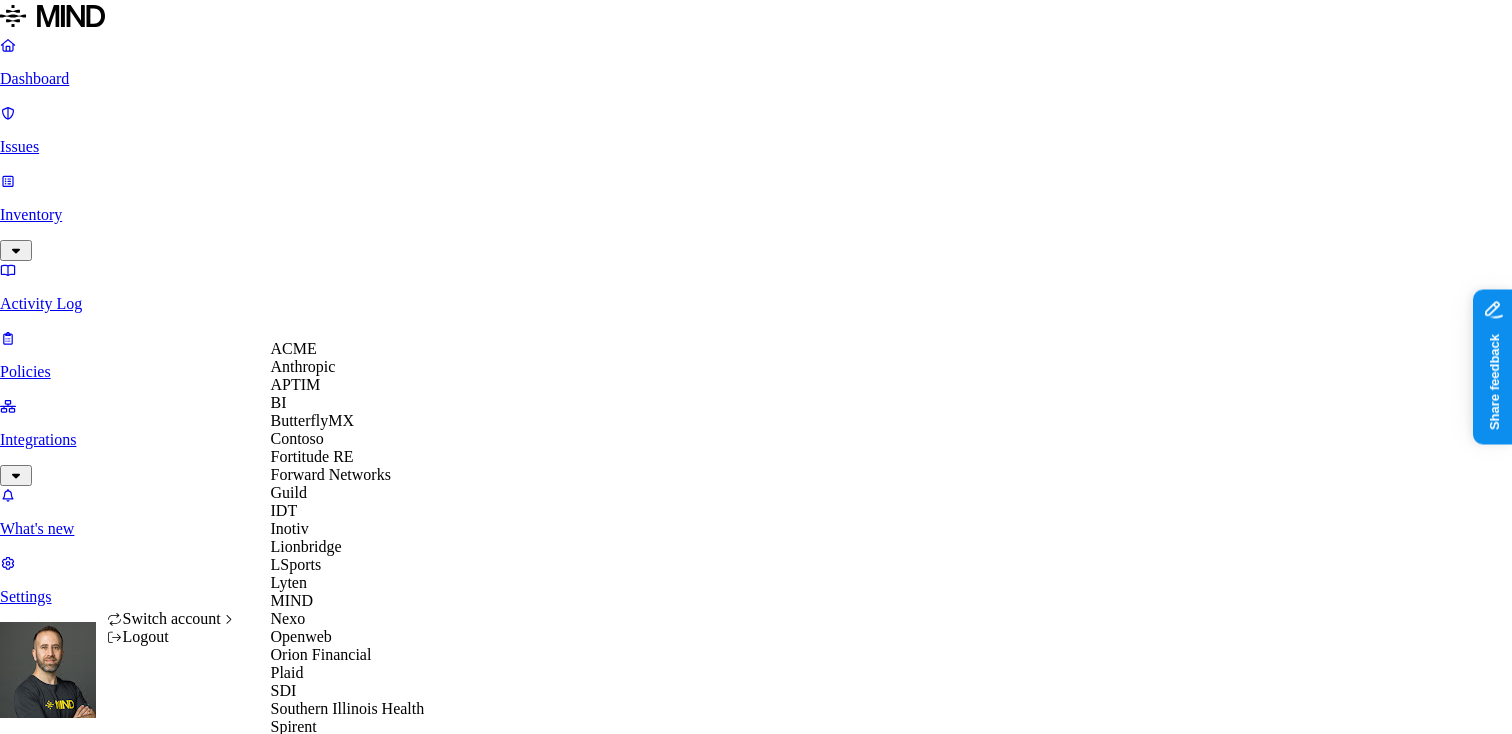 scroll, scrollTop: 492, scrollLeft: 0, axis: vertical 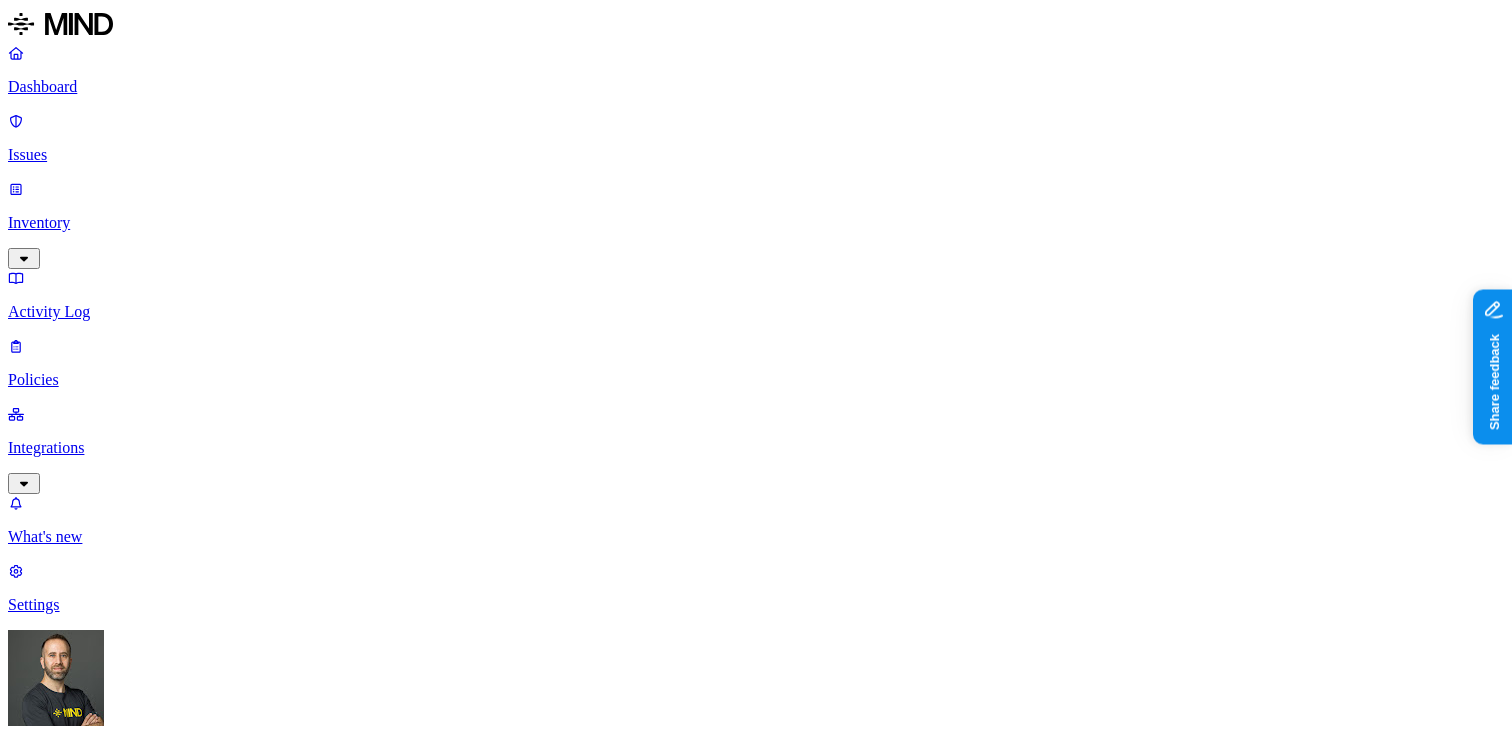click on "CUI 2" at bounding box center [796, 2518] 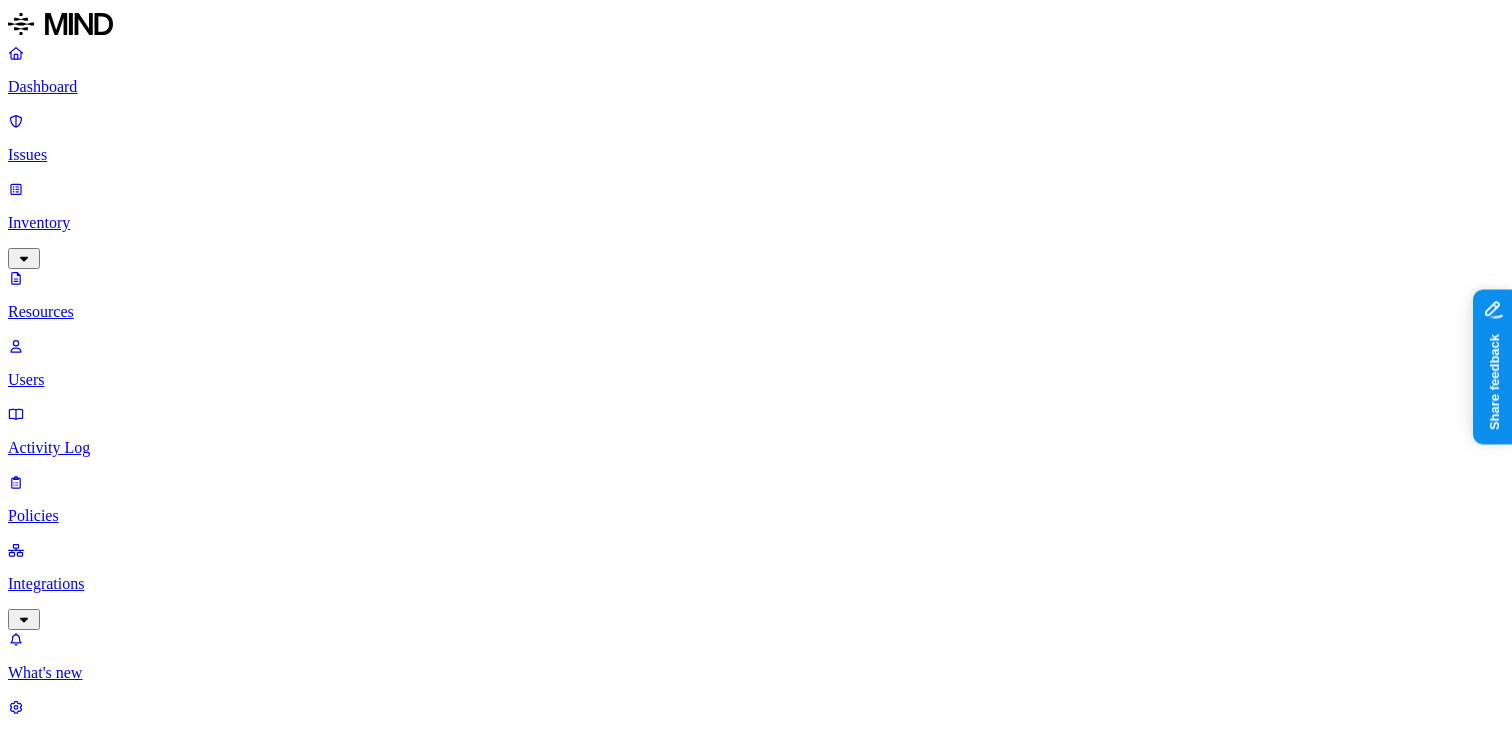 click on "Other 1" at bounding box center [2688, 1453] 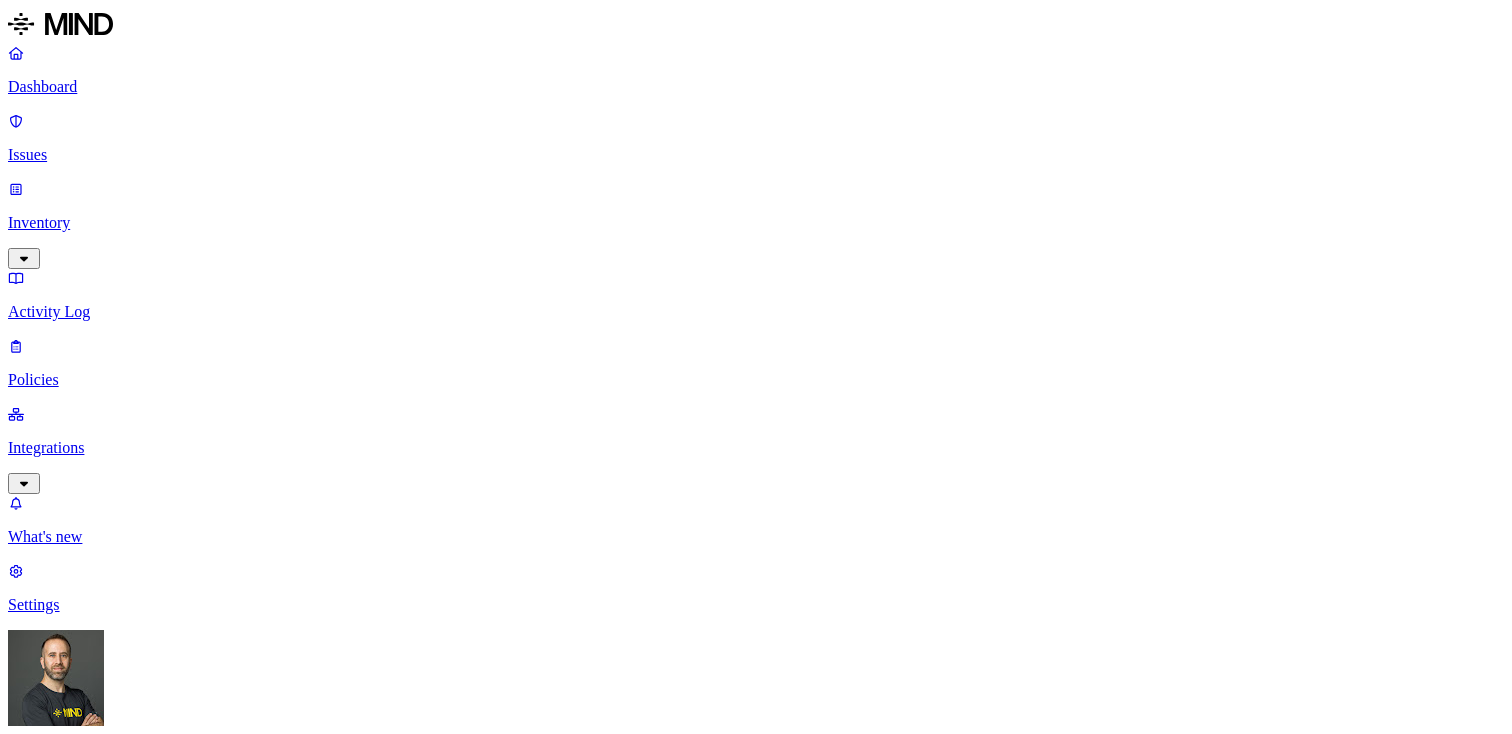 scroll, scrollTop: 0, scrollLeft: 0, axis: both 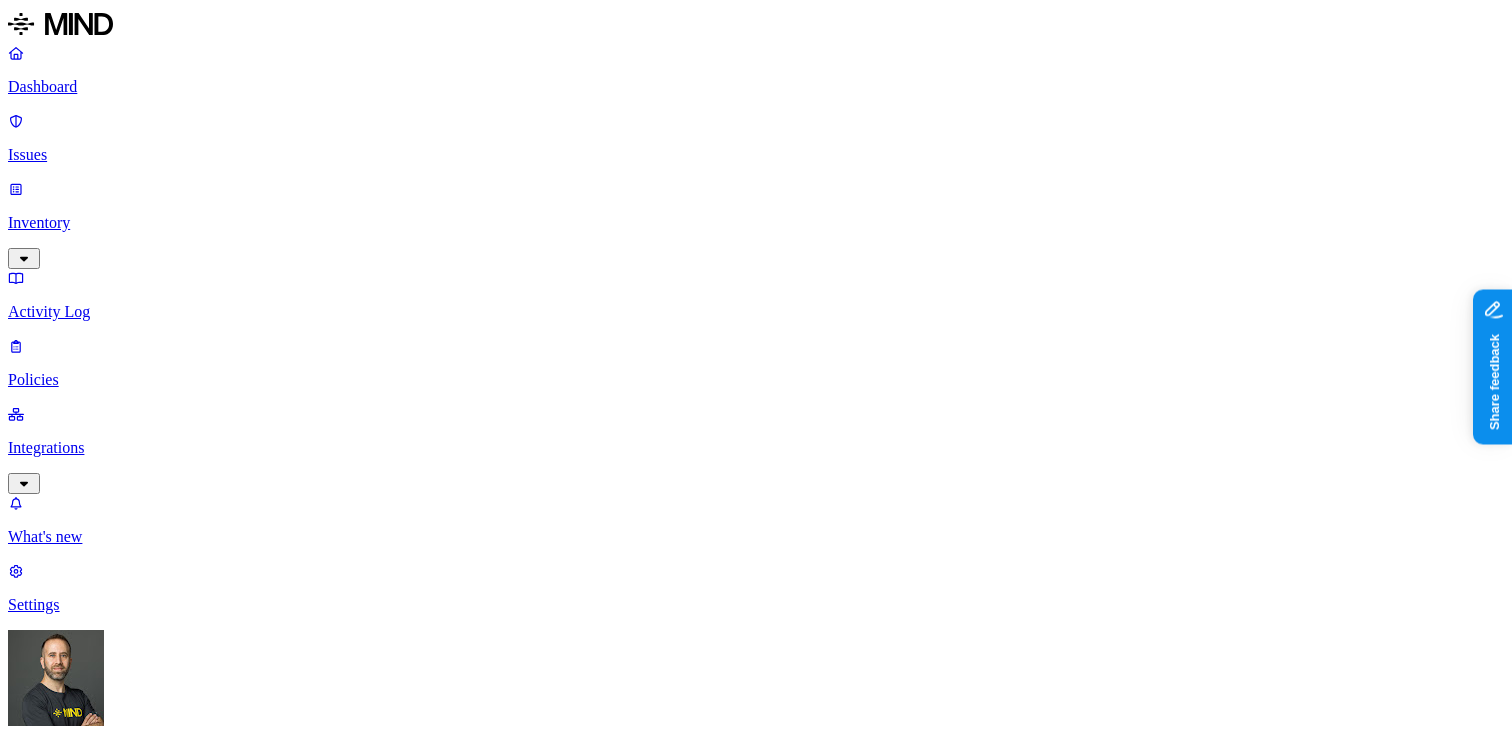 click on "Show  more" at bounding box center (55, 2432) 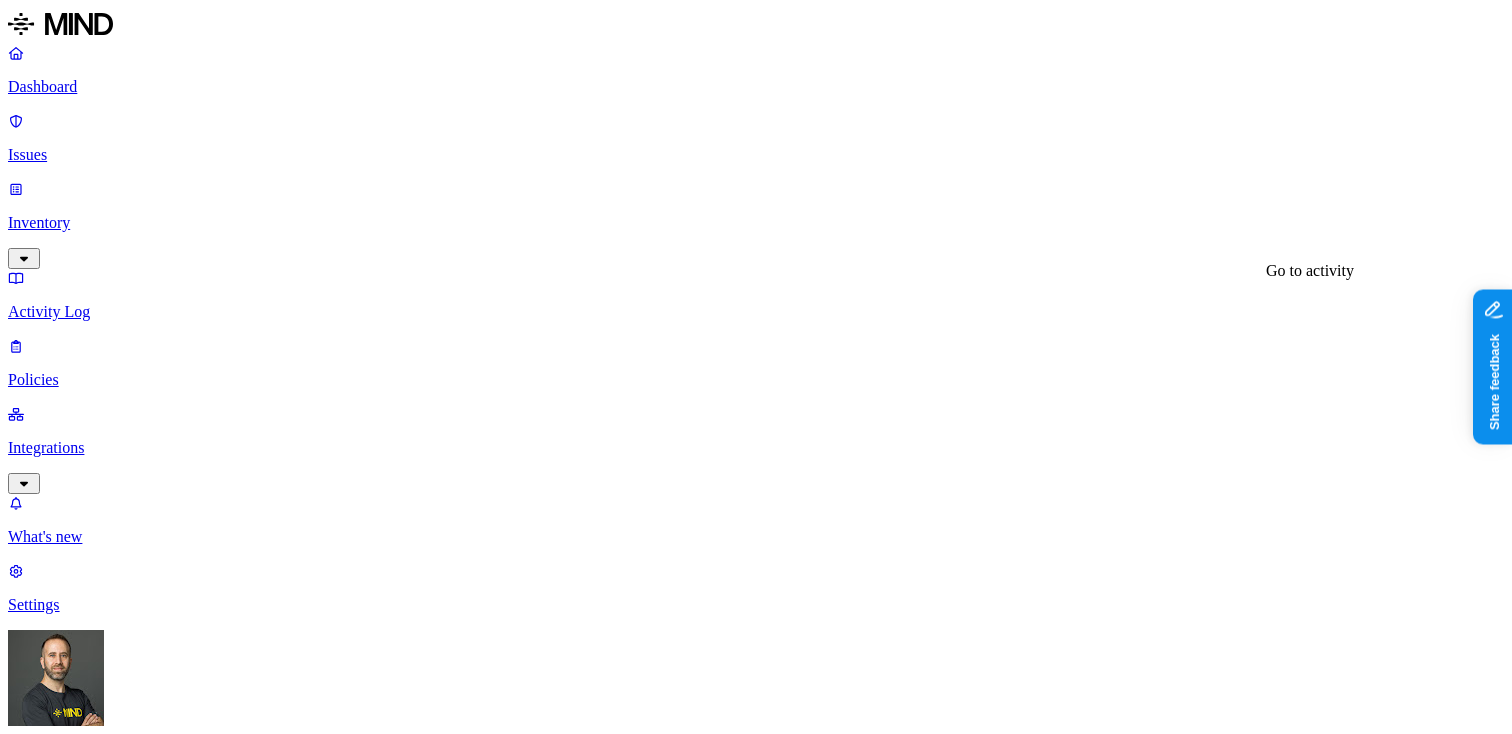 click on "The file settings.json was downloaded" at bounding box center [130, 2205] 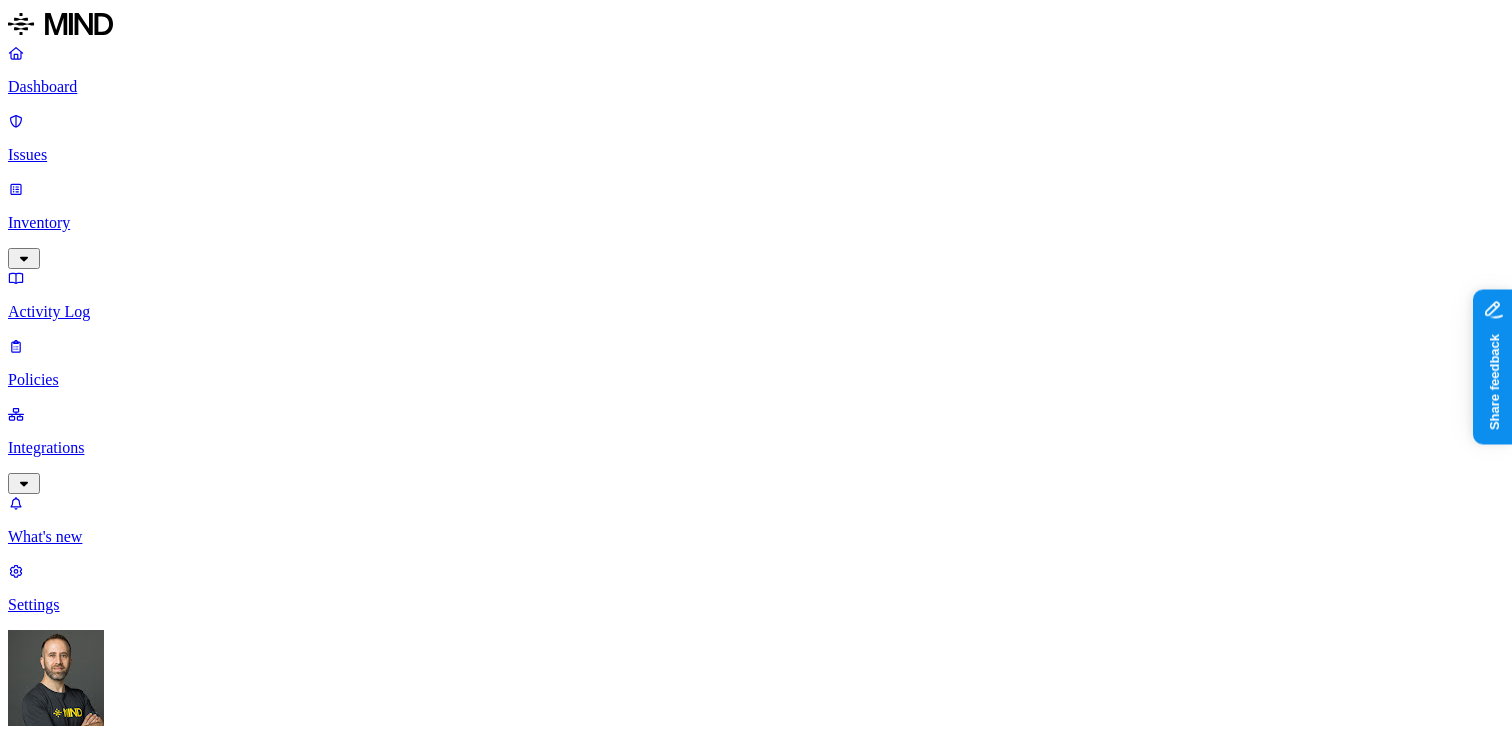 click 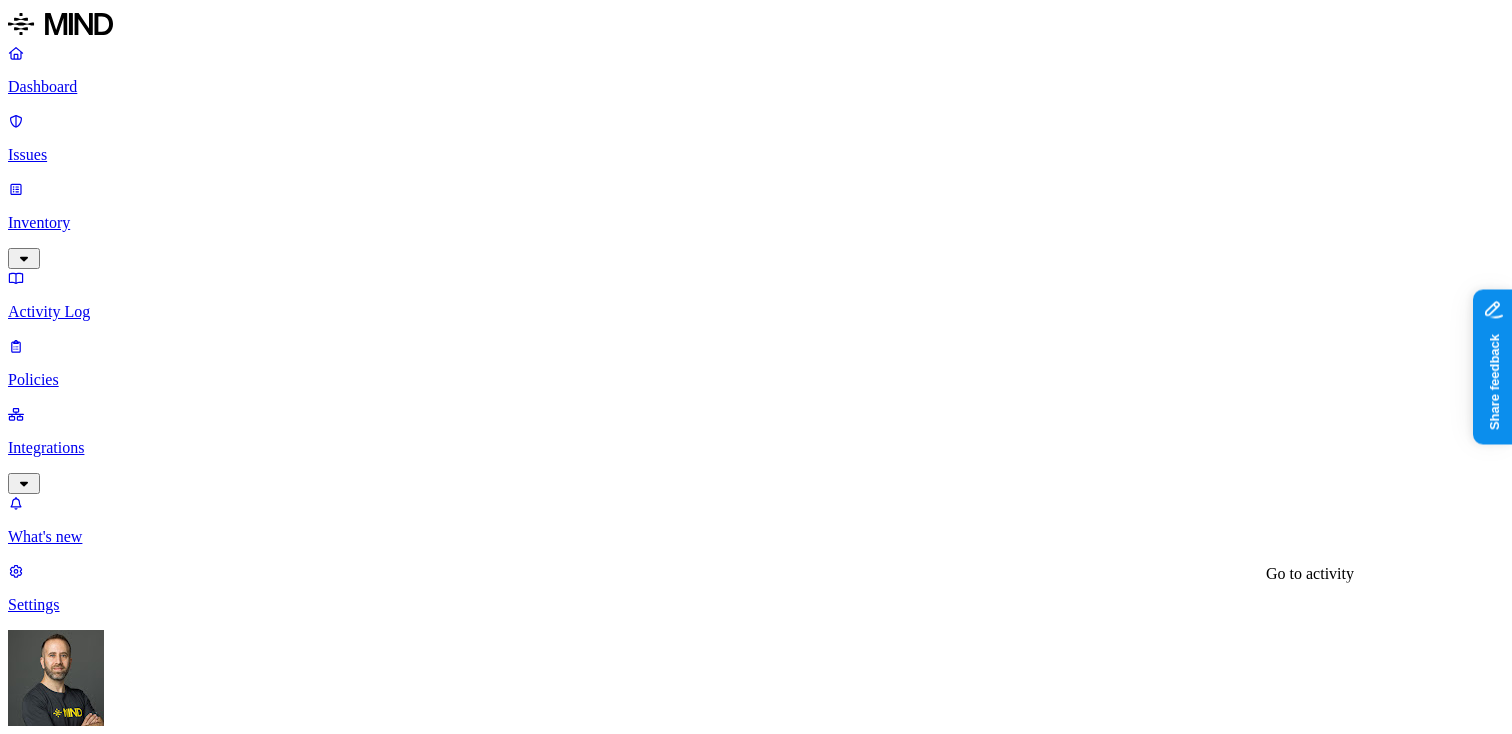 click on "The file Default Antenna.txt was downloaded" at bounding box center [153, 2262] 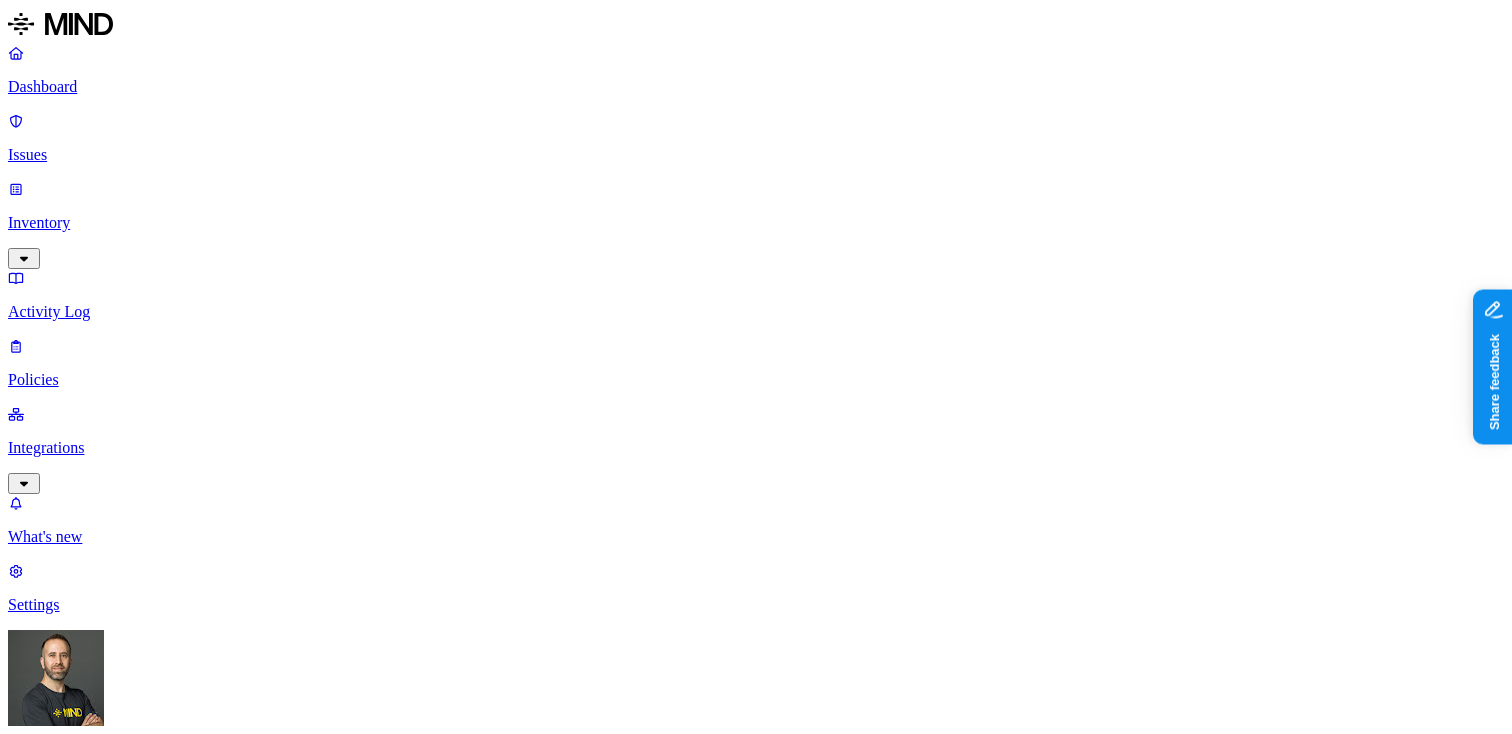 click on "Default Antenna.txt" at bounding box center [71, 1858] 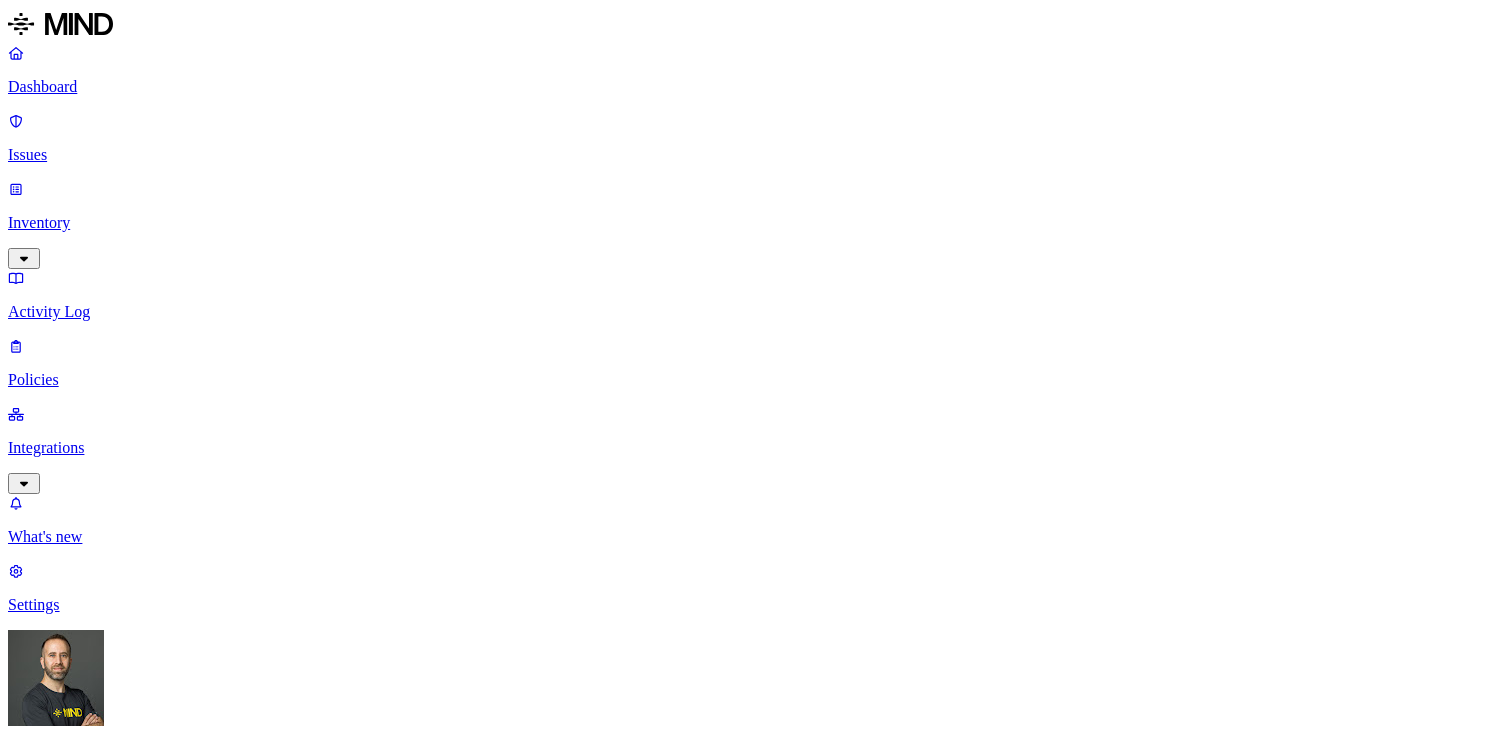 scroll, scrollTop: 0, scrollLeft: 0, axis: both 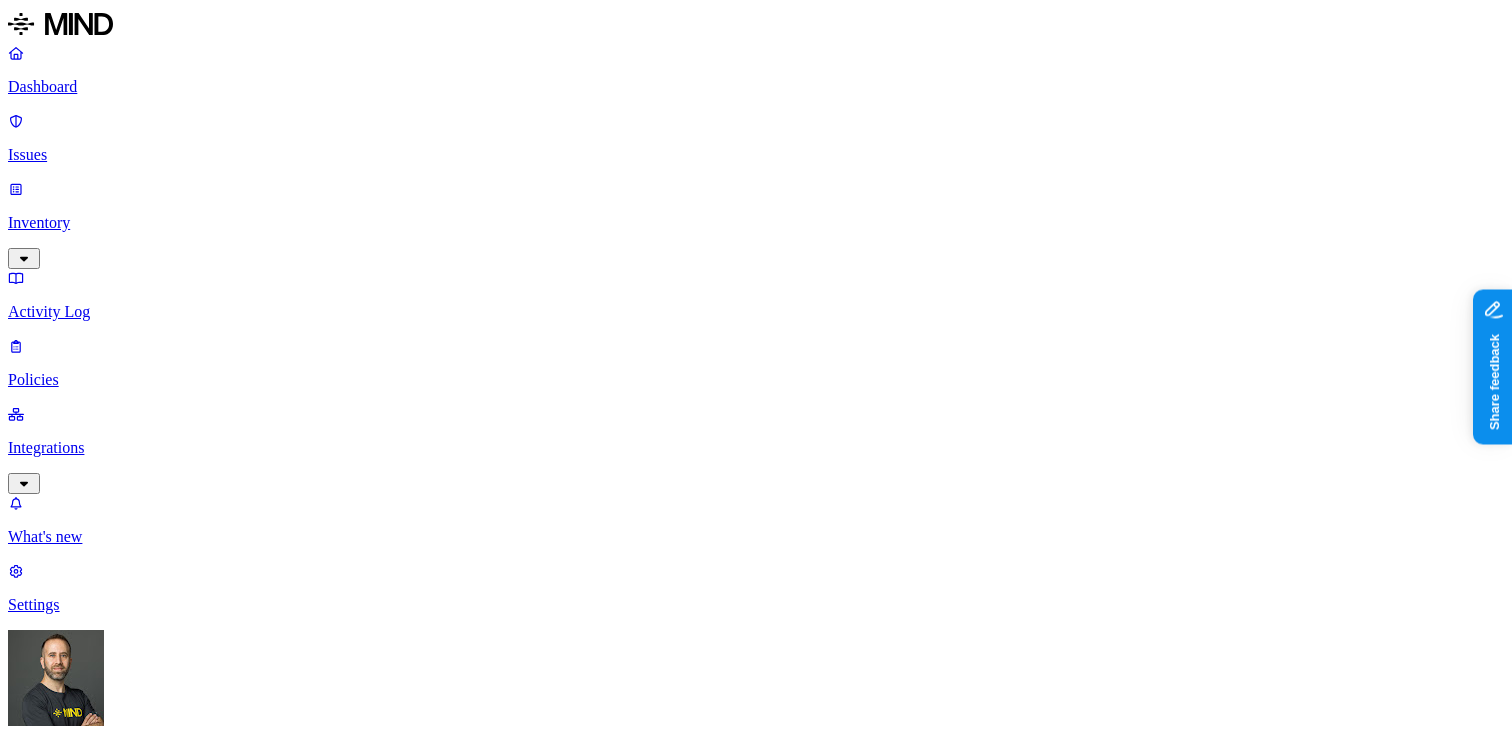 click on "Show  more" at bounding box center [55, 3506] 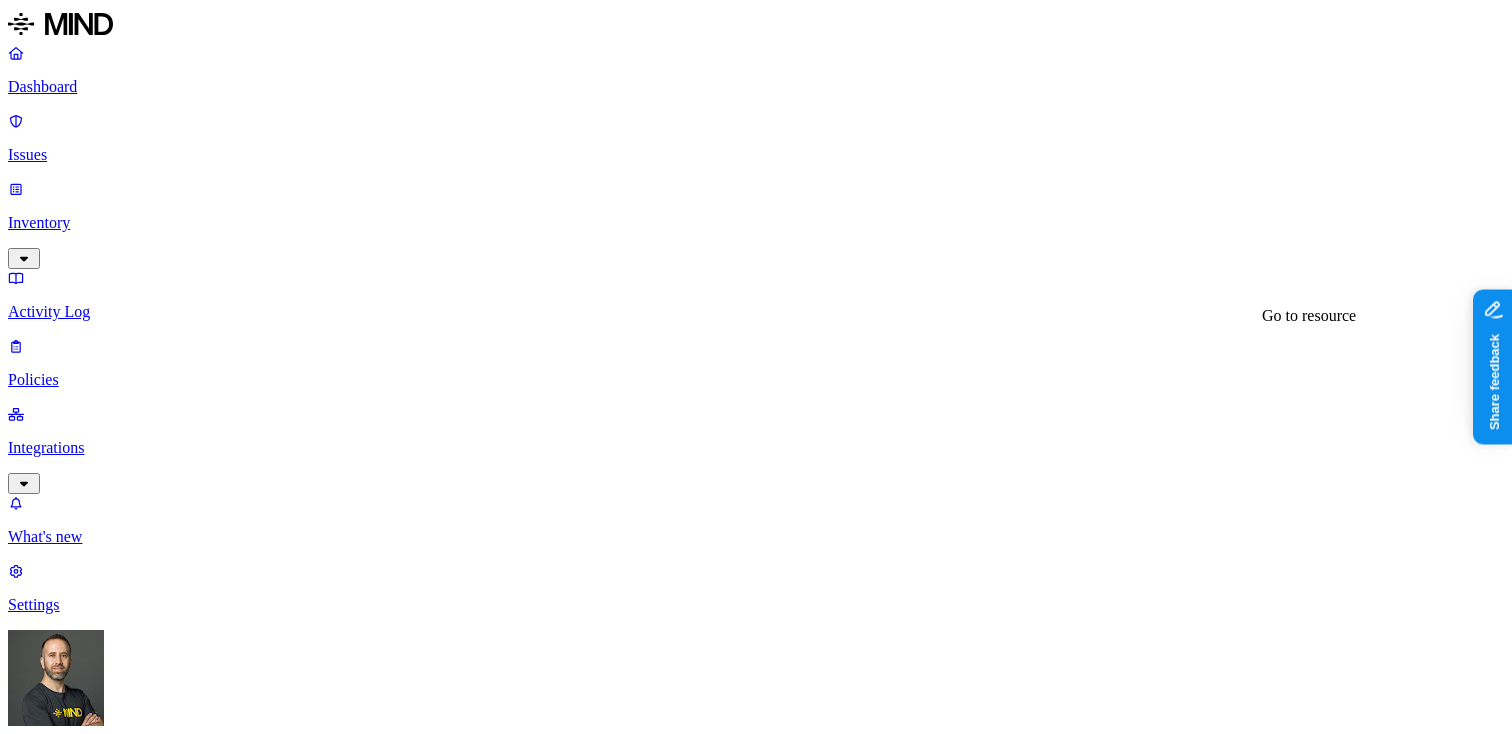 click on "IMG_7853.HEIC" at bounding box center (756, 3511) 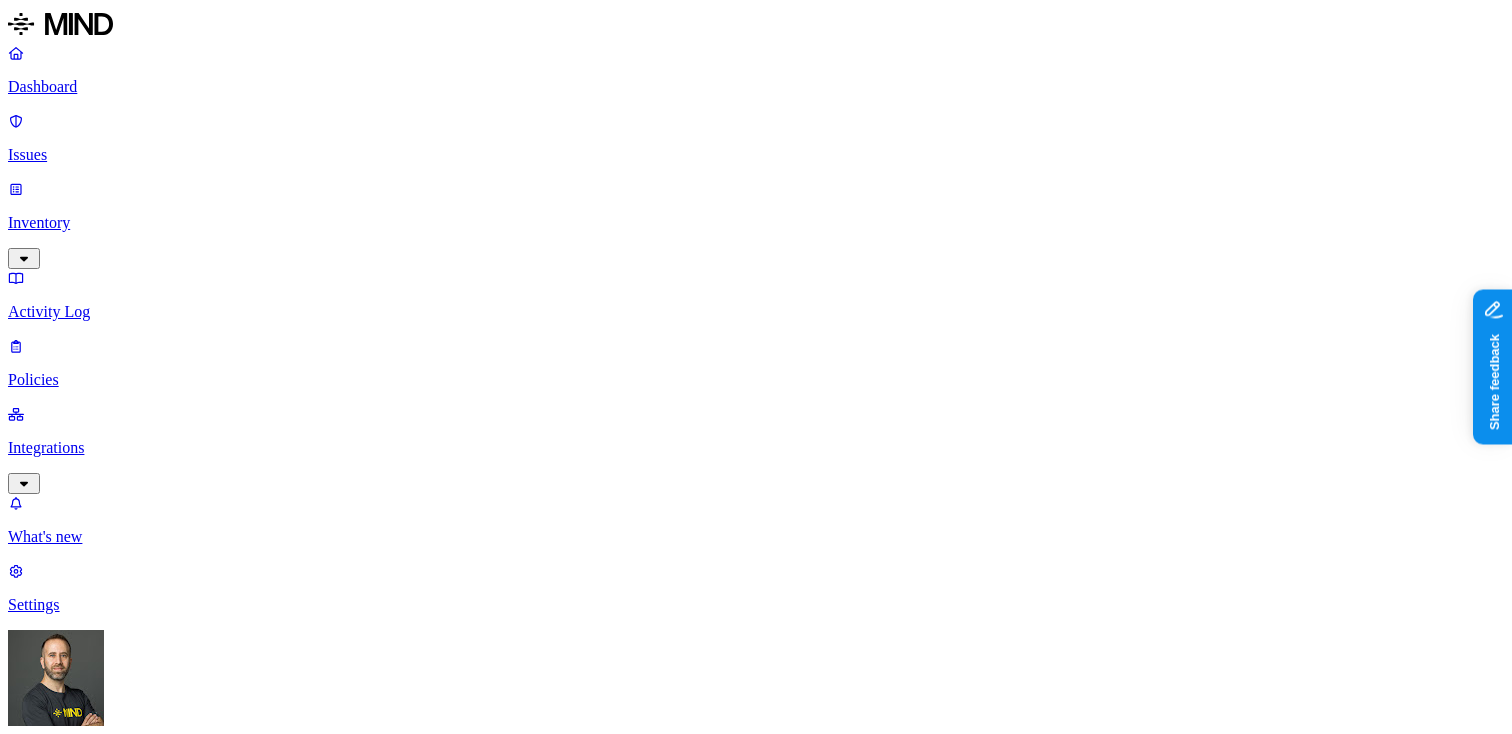click on "Close" at bounding box center (23, 2582) 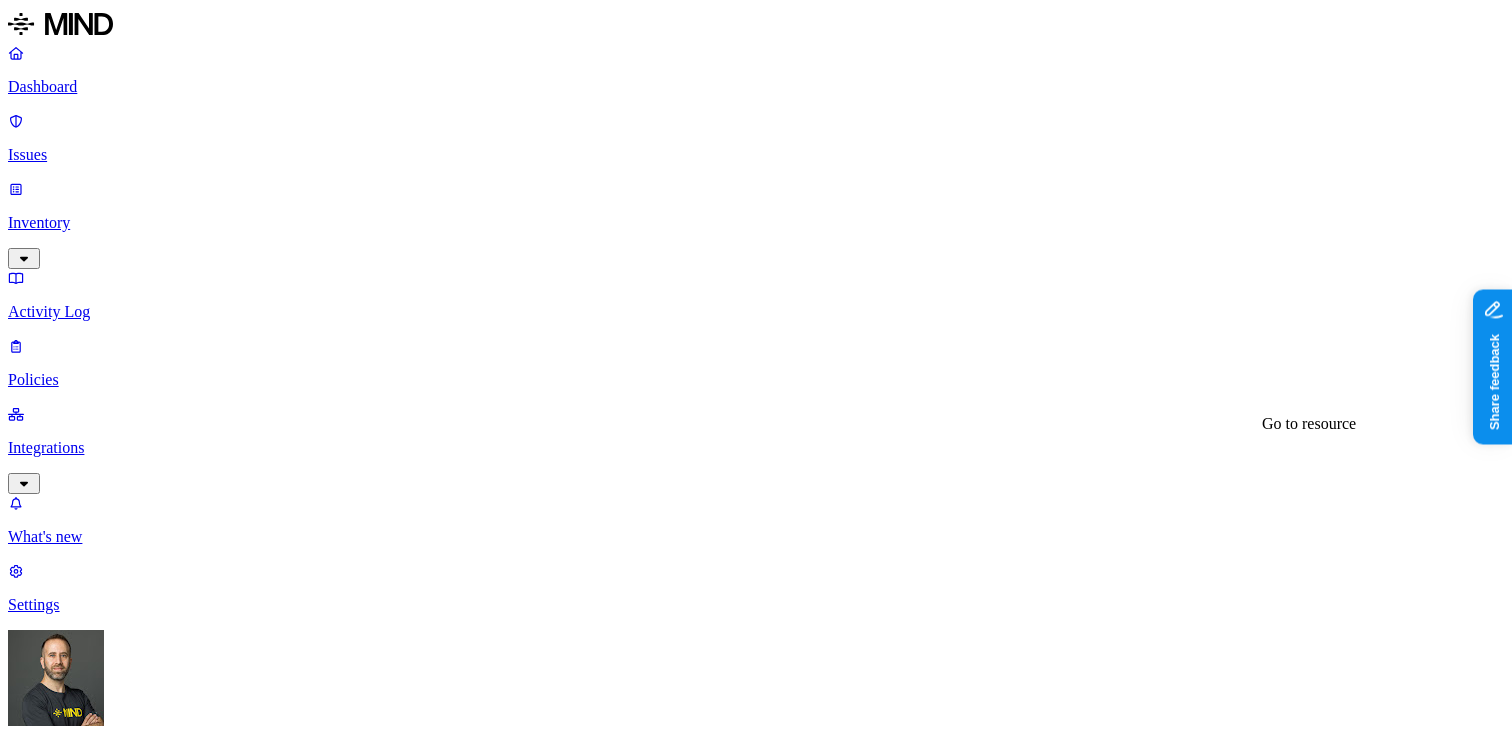 click on "quic_mps_bll.log" at bounding box center [80, 3450] 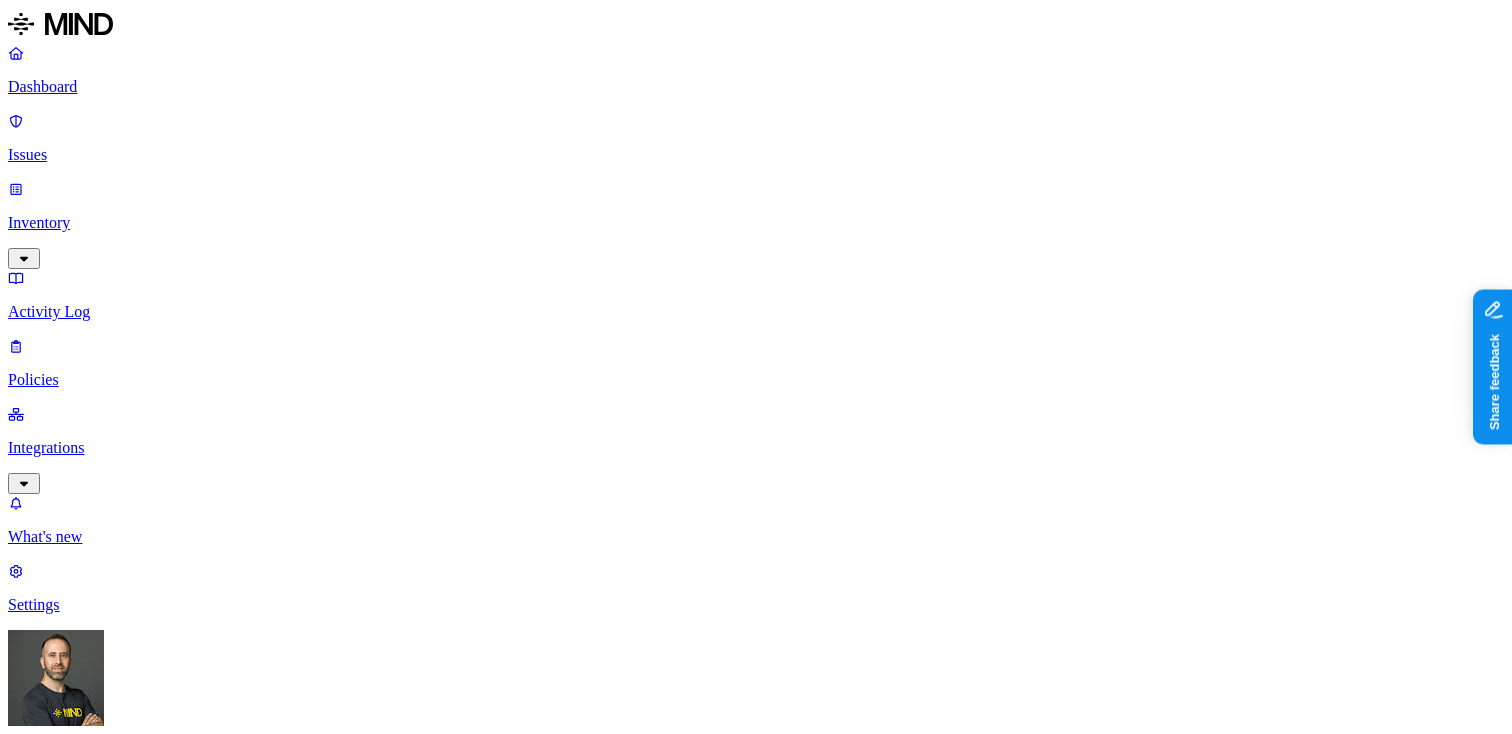 type 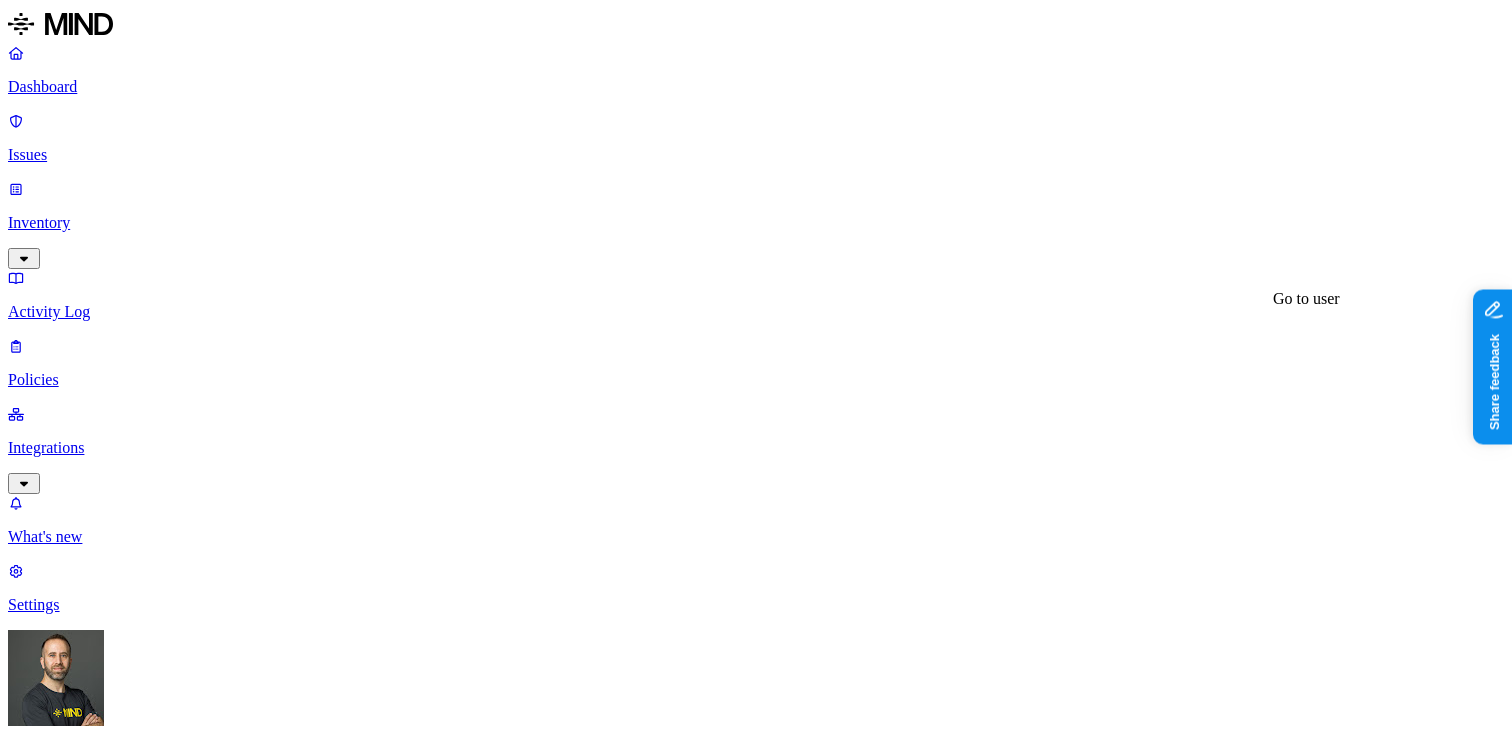 scroll, scrollTop: 391, scrollLeft: 0, axis: vertical 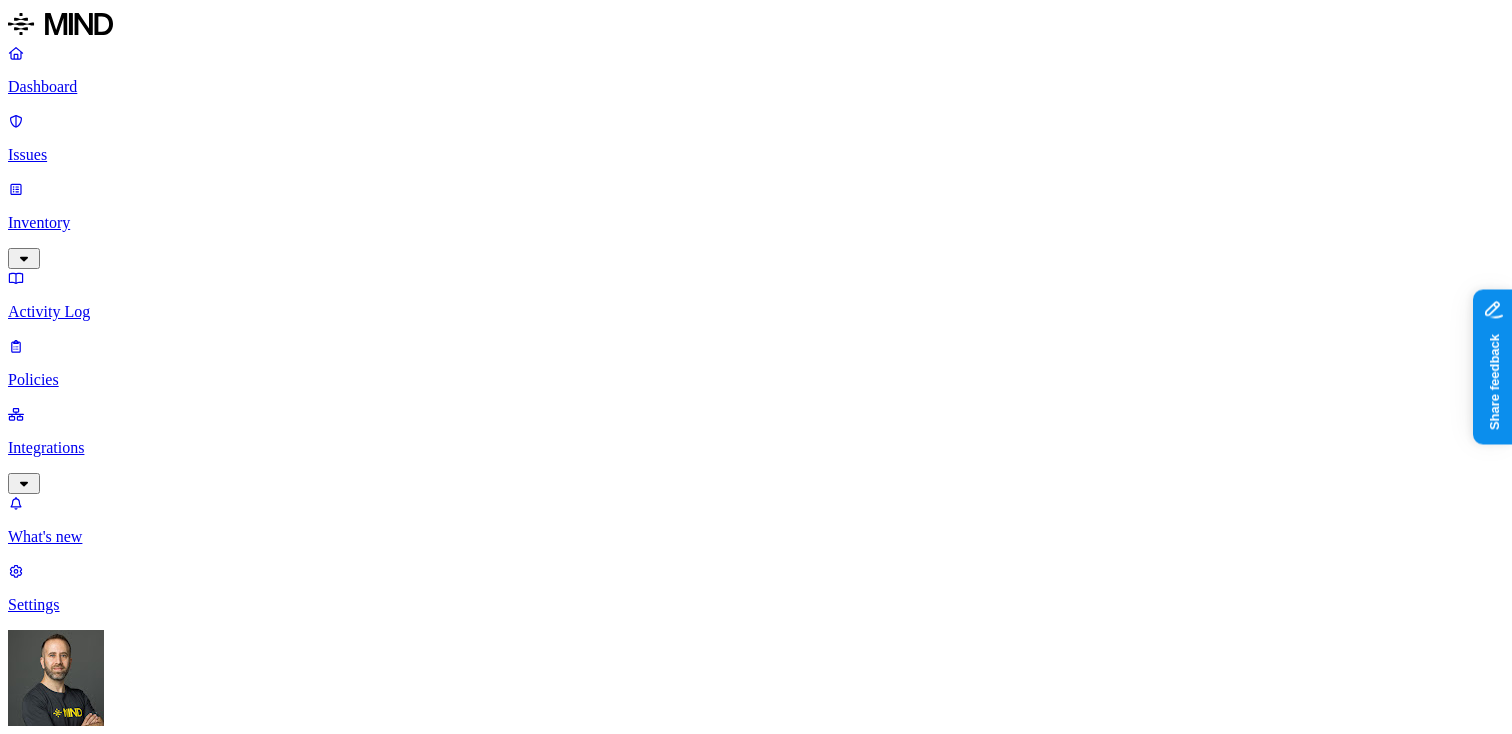 click on "Show  more" at bounding box center [86, 3548] 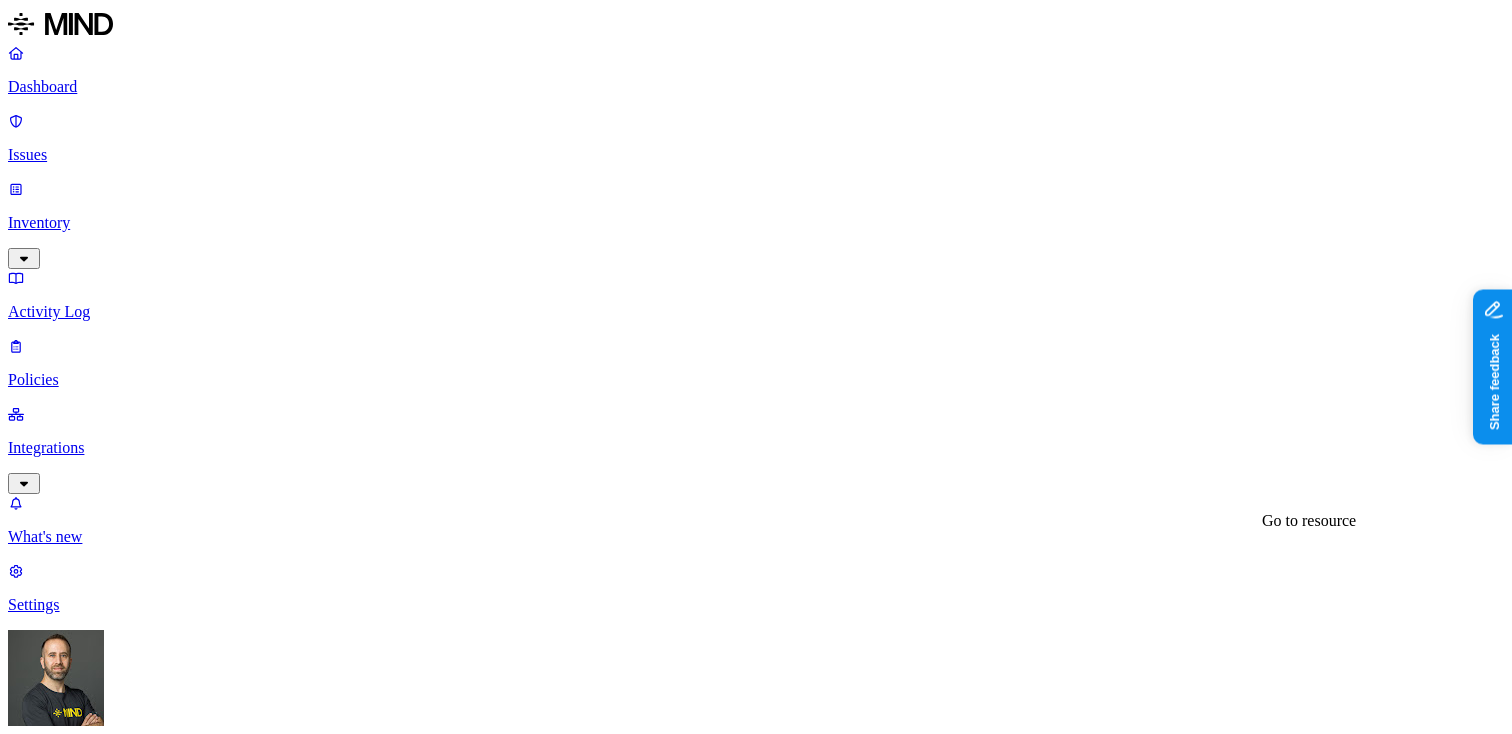 click on "dut-collector.yaml" at bounding box center (82, 3684) 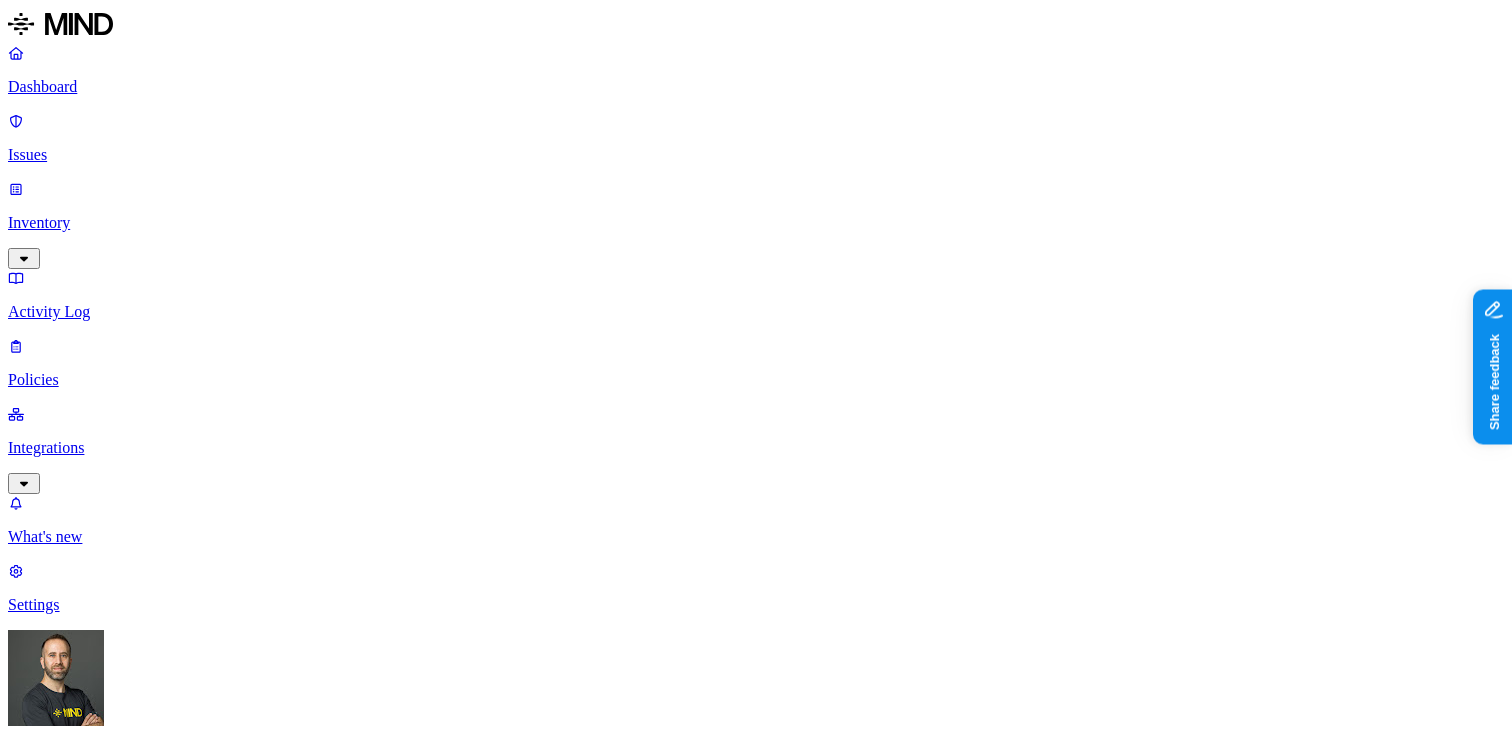 click 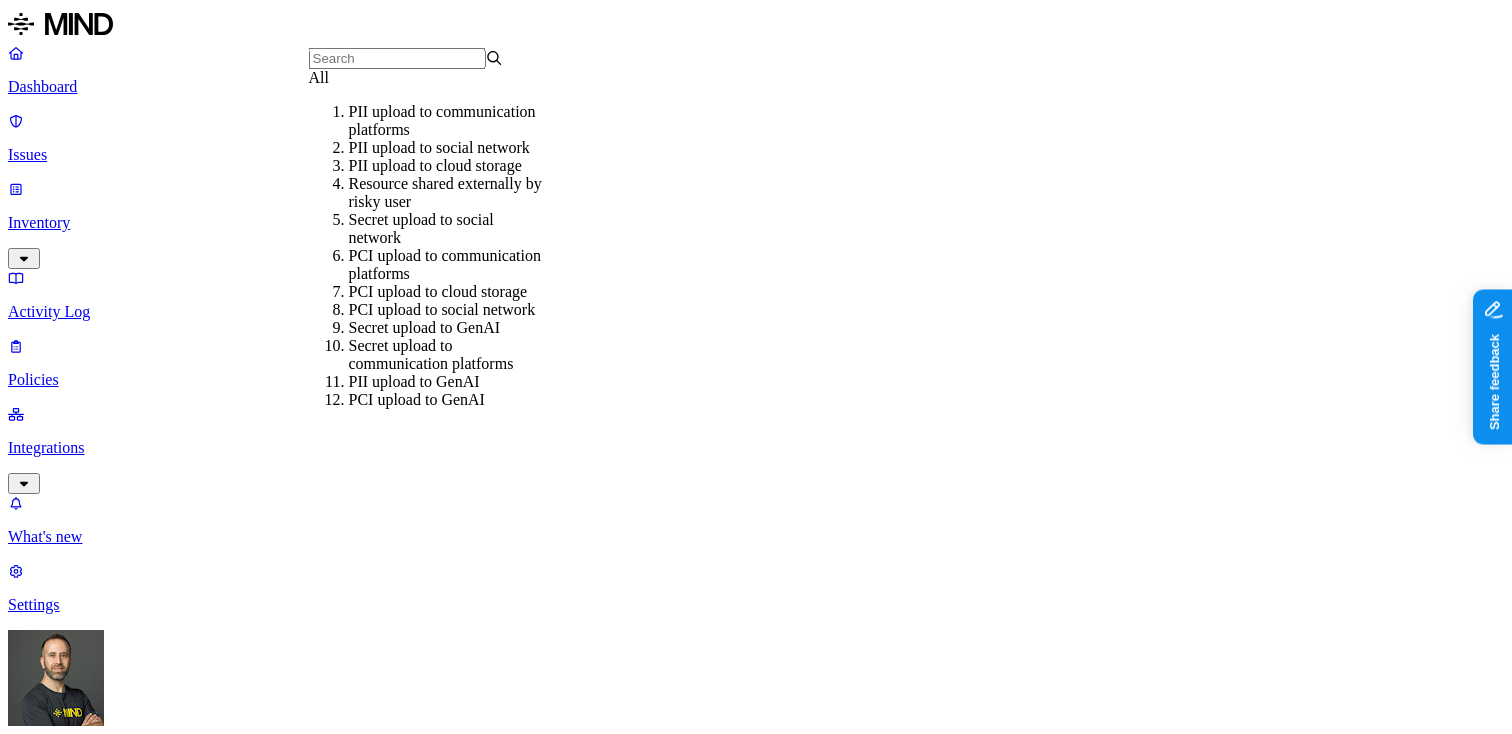 click at bounding box center (397, 58) 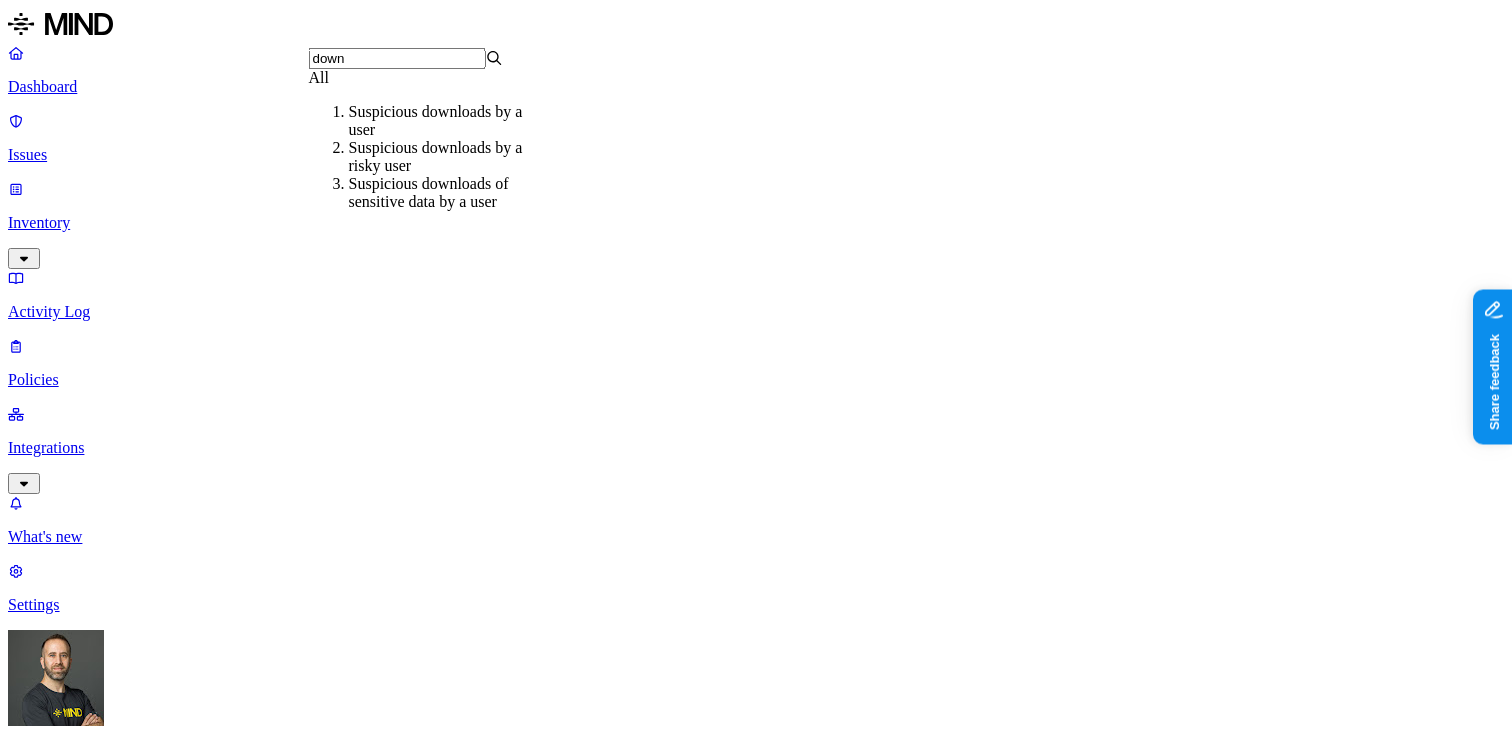 type on "down" 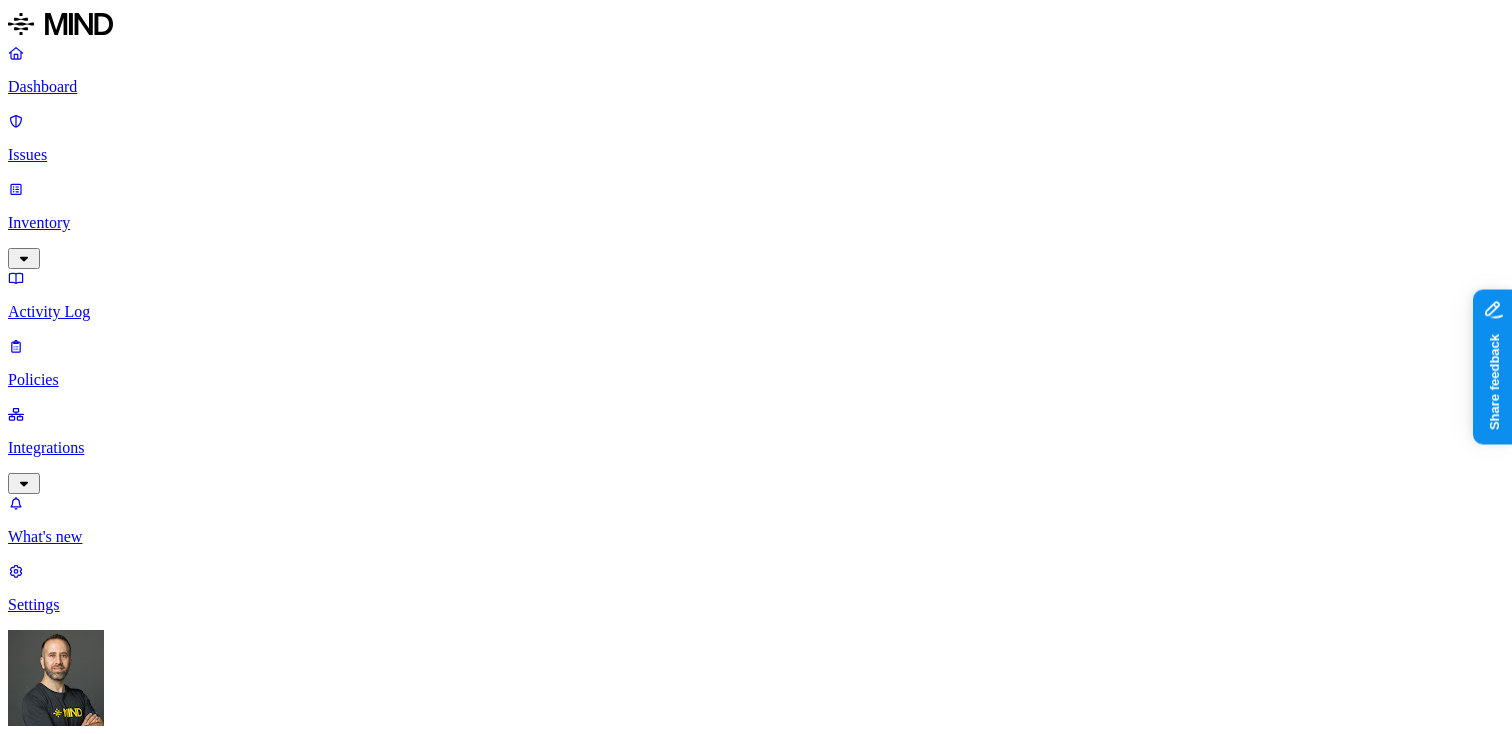 click on "[USERNAME]@[DOMAIN].com" at bounding box center (469, 1352) 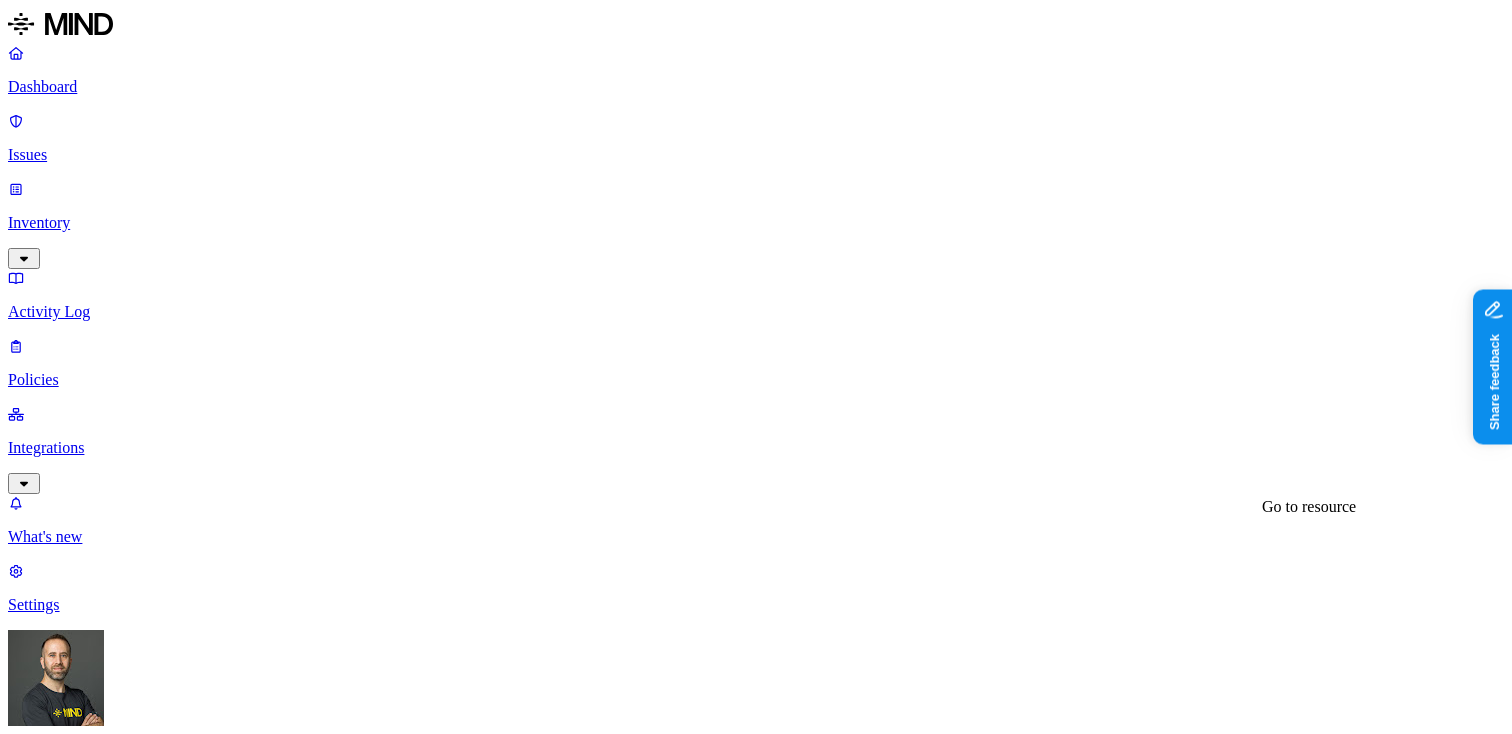 click on "New Product Launch Planner - Marketing.xlsx" at bounding box center [173, 3074] 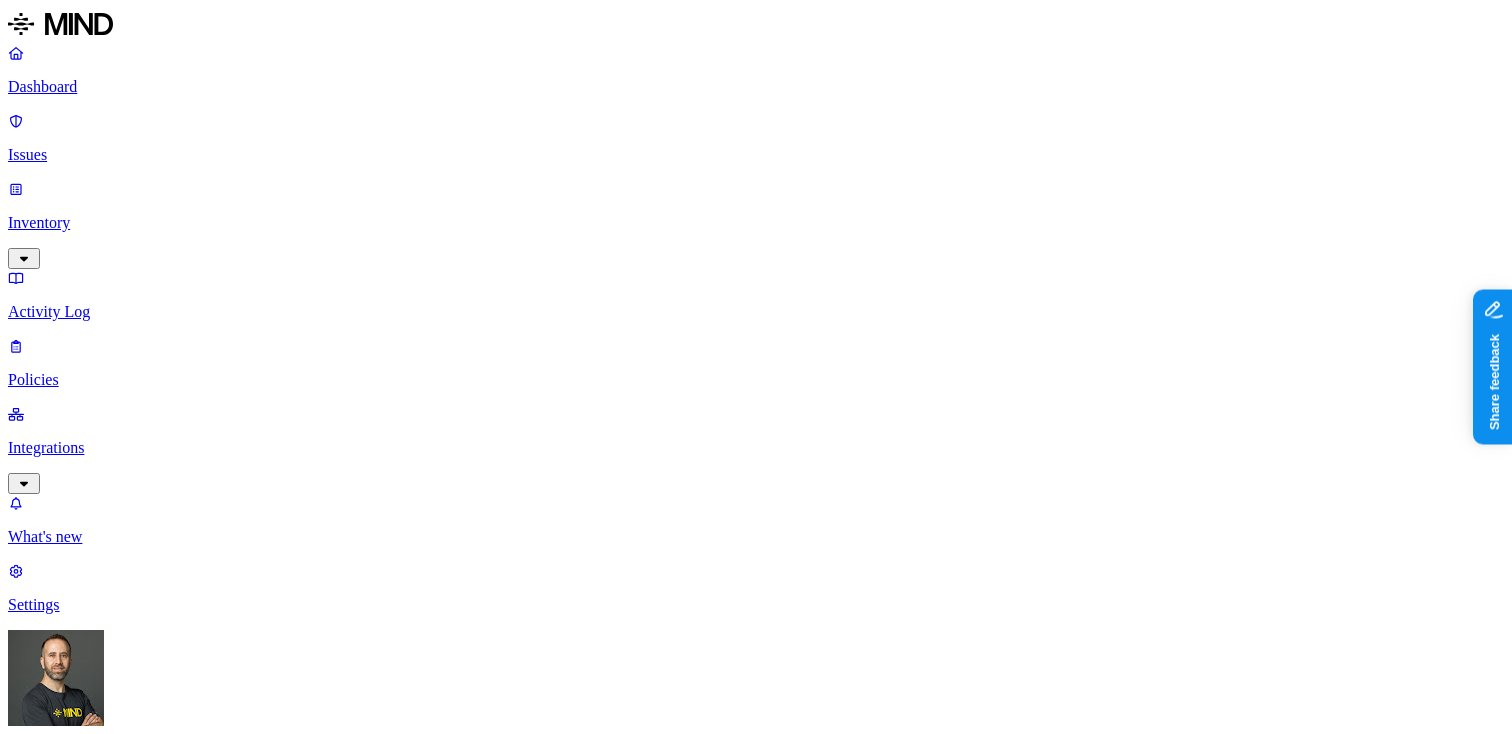 click 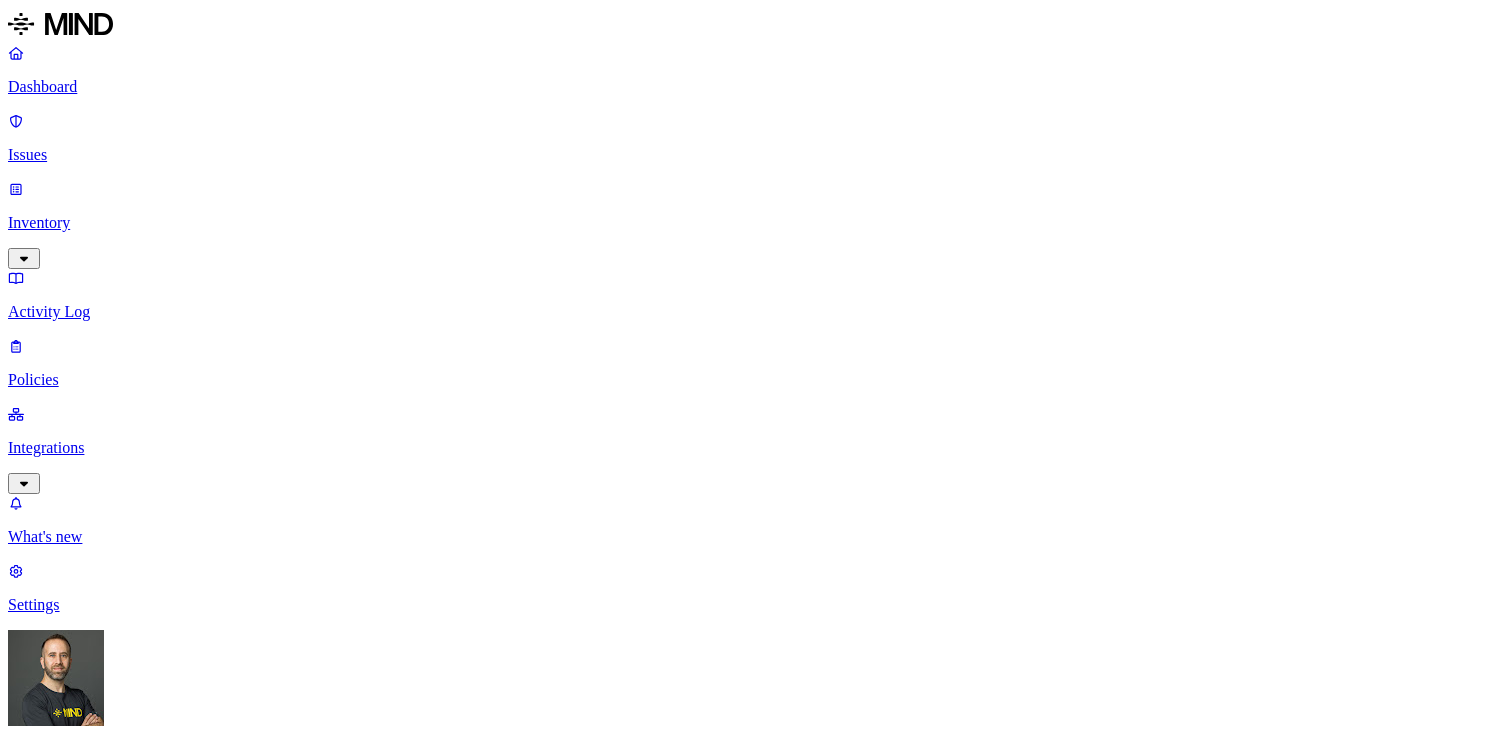 scroll, scrollTop: 0, scrollLeft: 0, axis: both 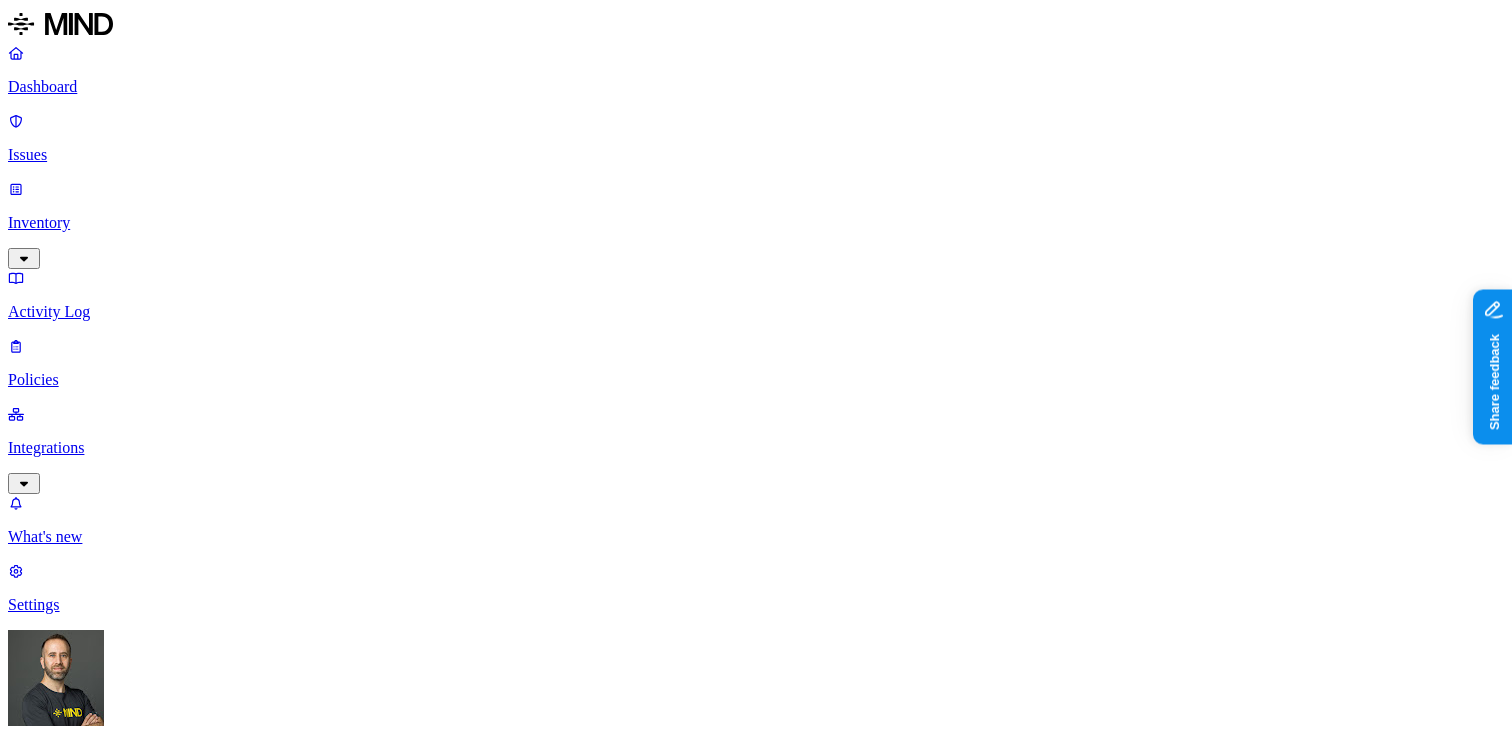type 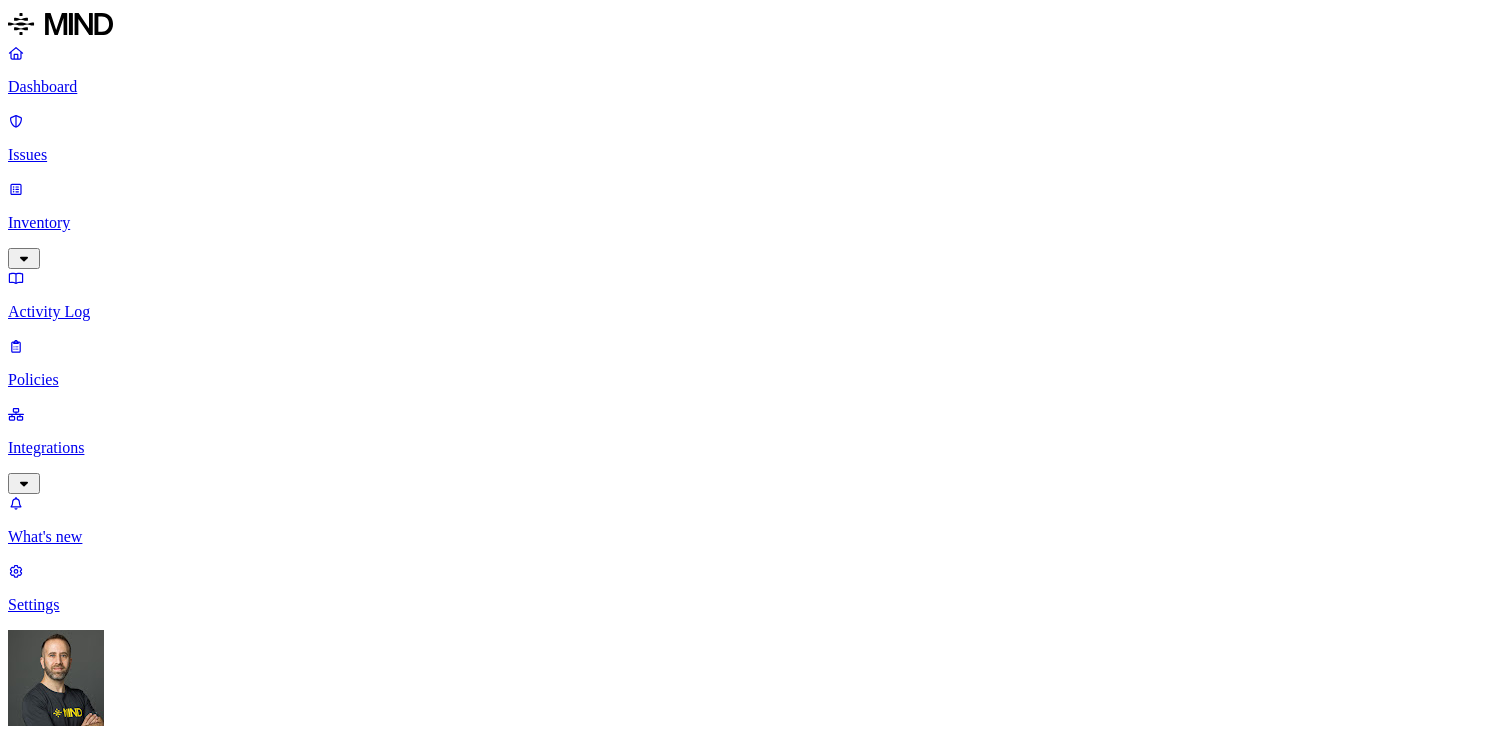 scroll, scrollTop: 0, scrollLeft: 0, axis: both 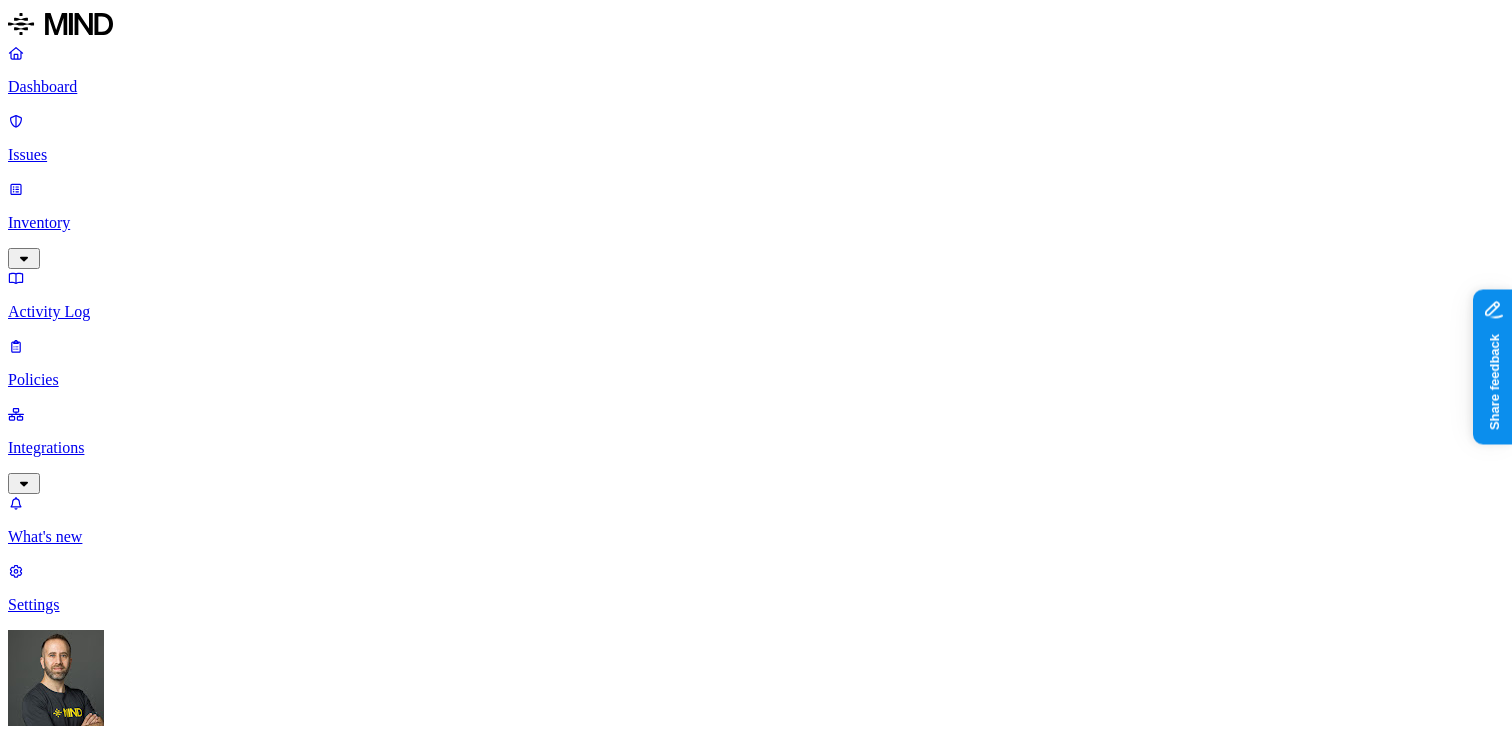 click on "Show  more" at bounding box center [55, 2378] 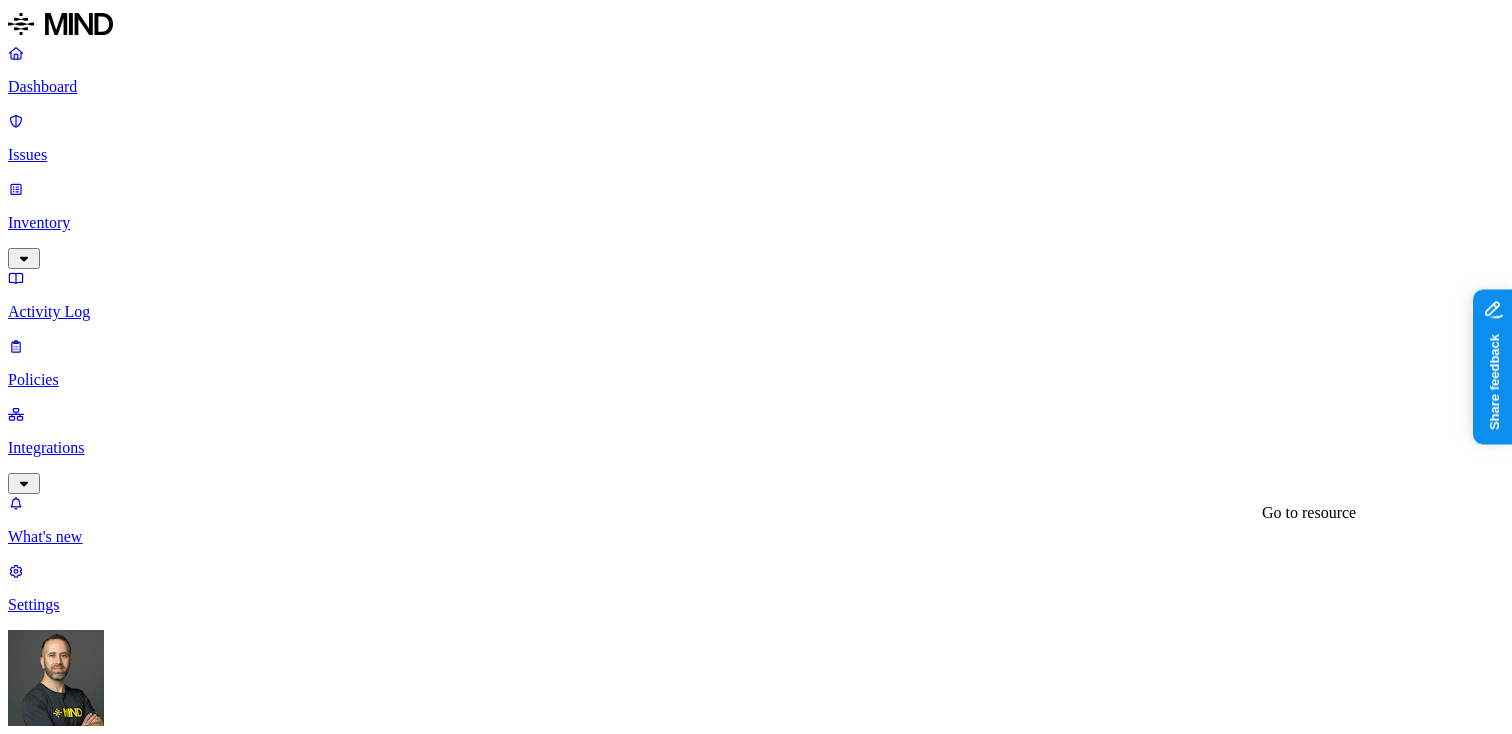 click on "TTsuite-OPEN-TCP_IPv4_08_aug_Qnx_report.zip" at bounding box center (188, 2343) 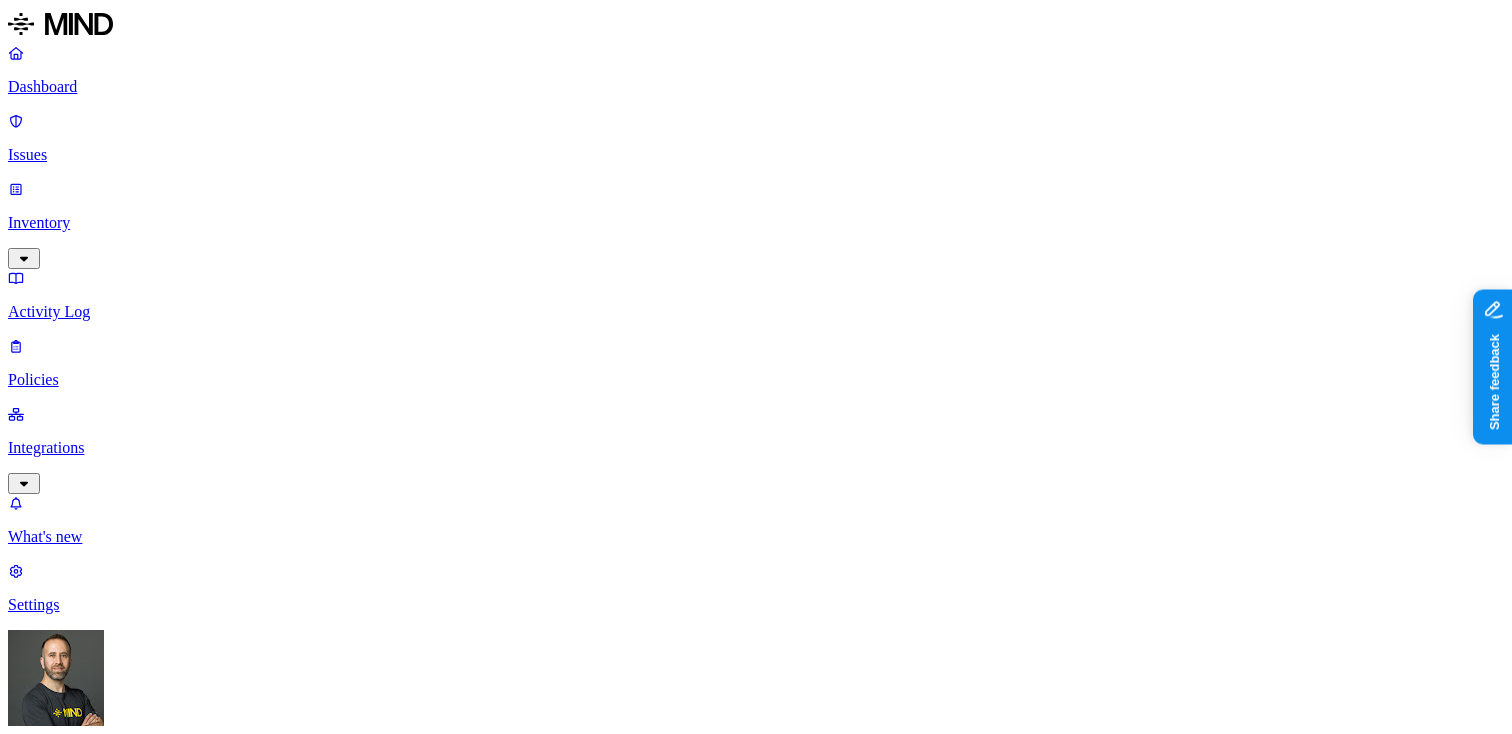click 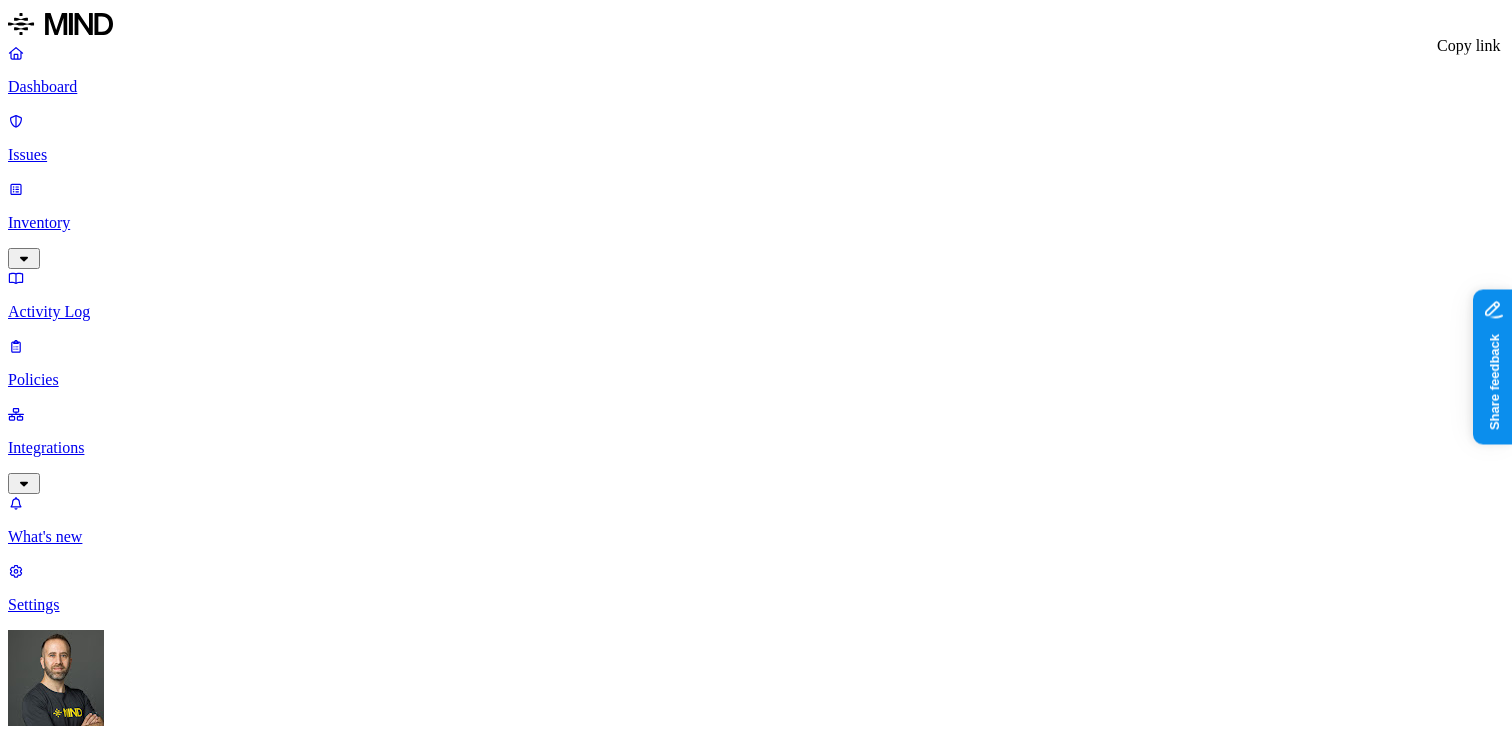 click 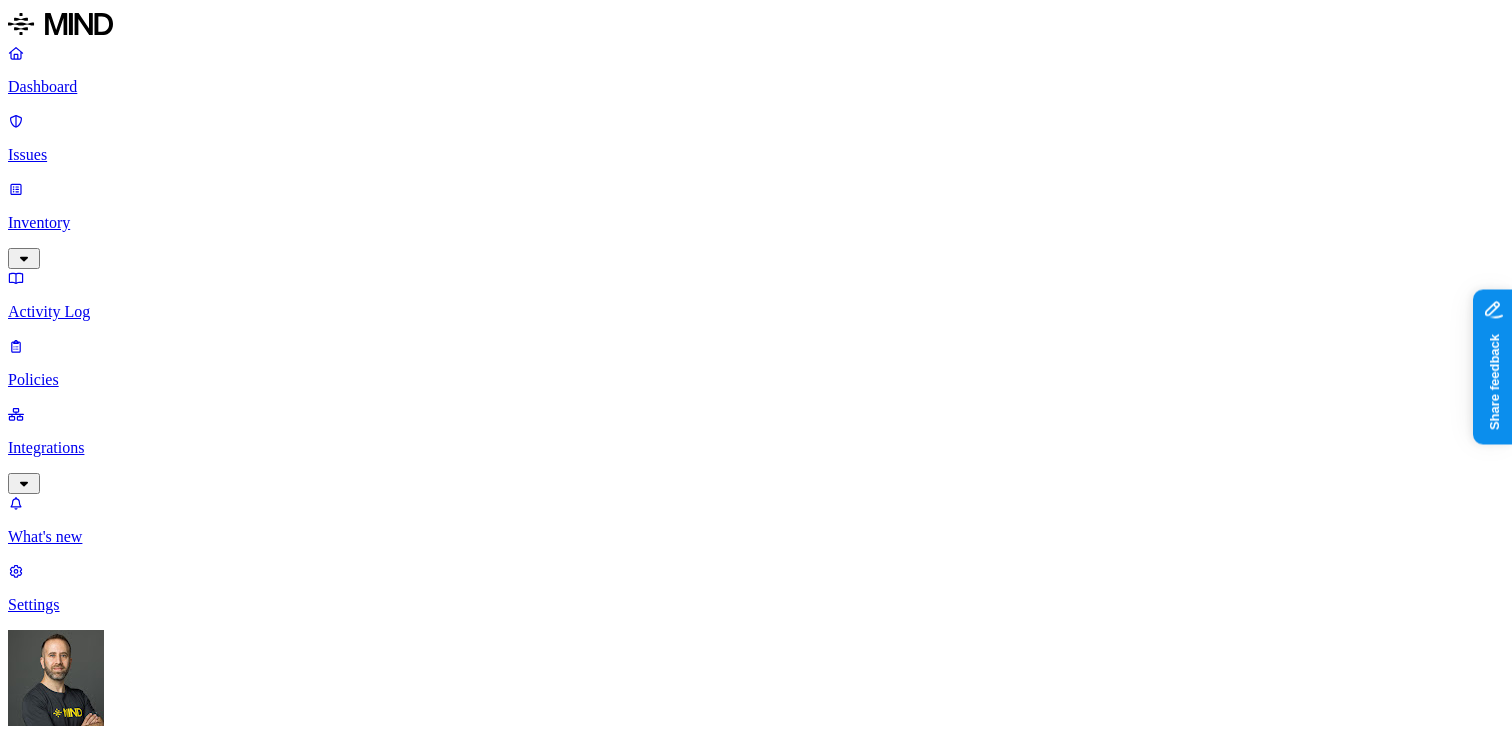 type 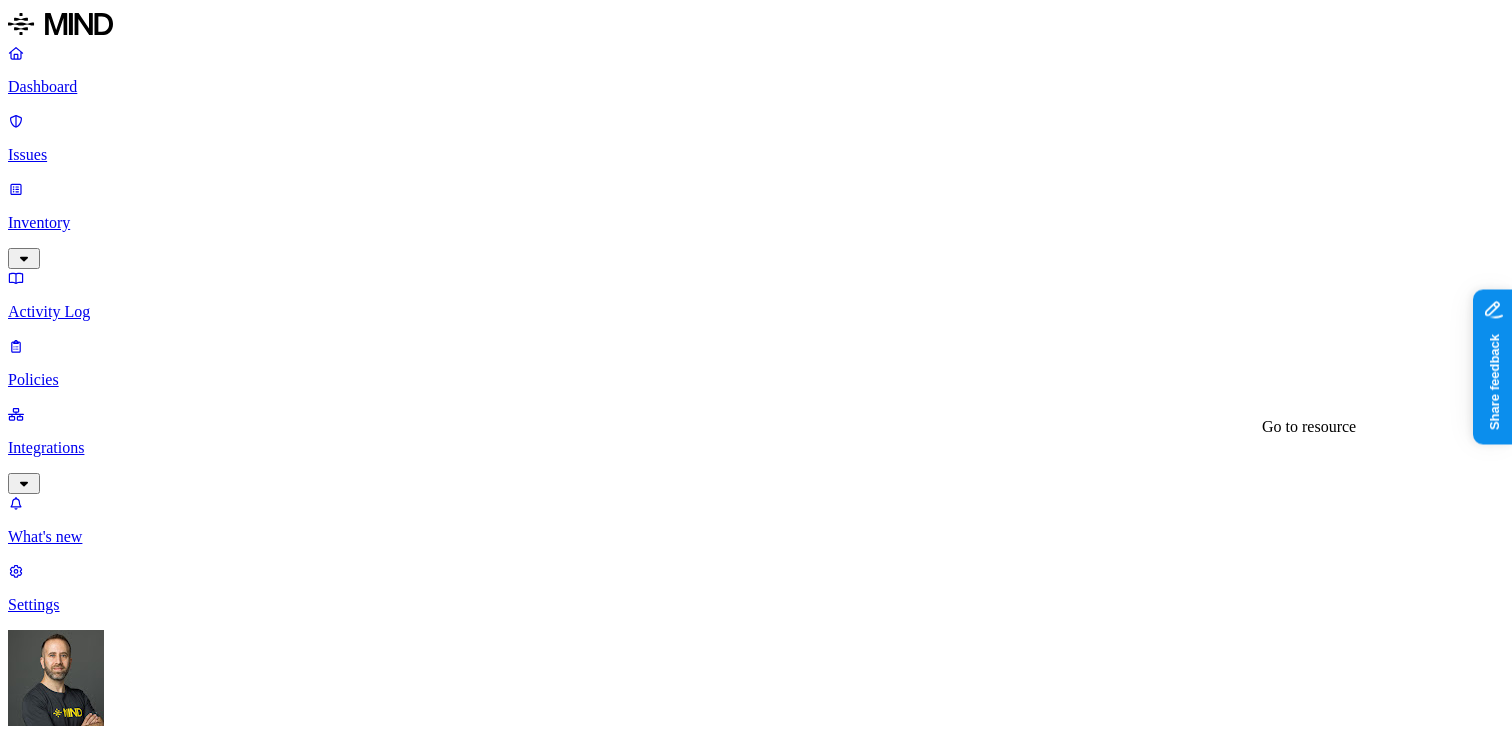click on "TTsuite-OPEN-TCP_IPv4_08_aug_Qnx_report.zip" at bounding box center [188, 2416] 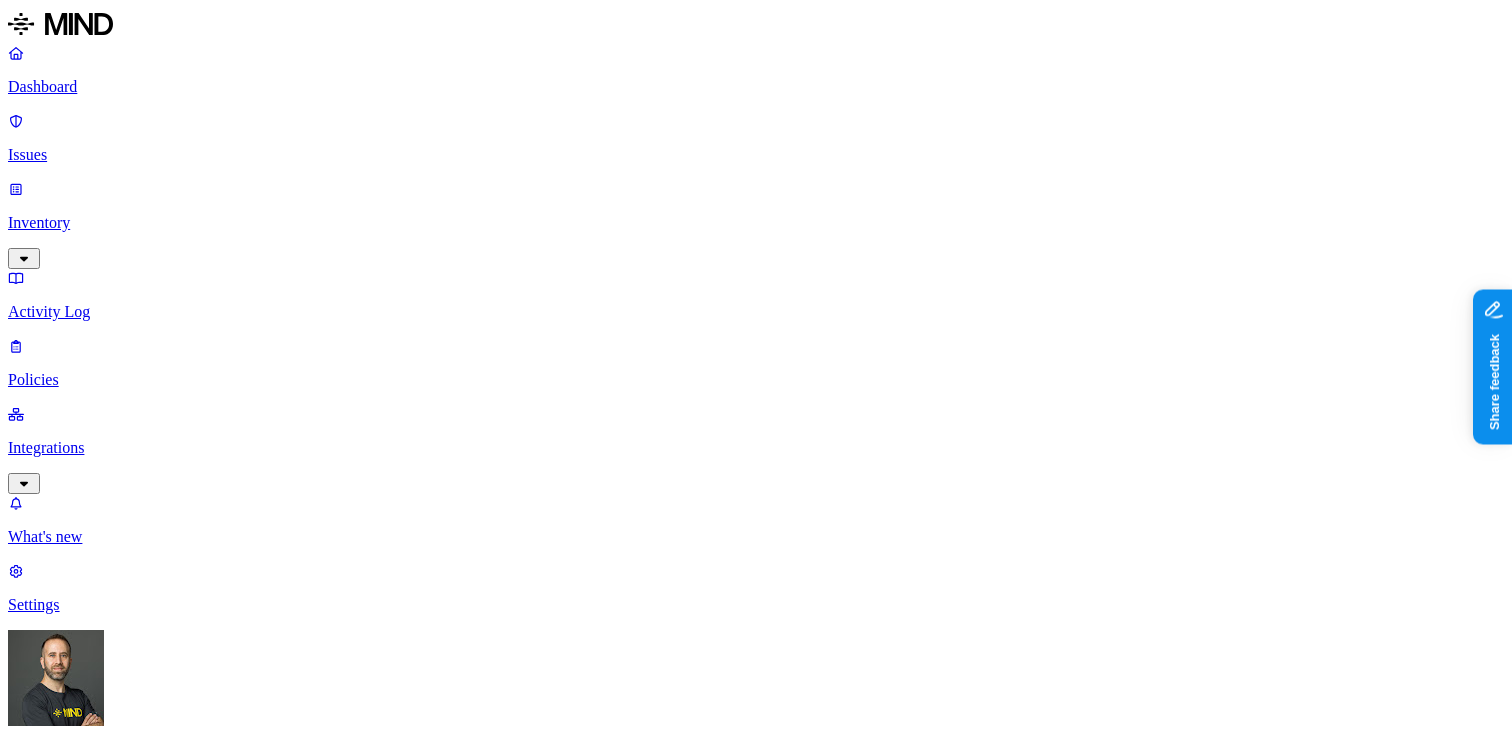 click 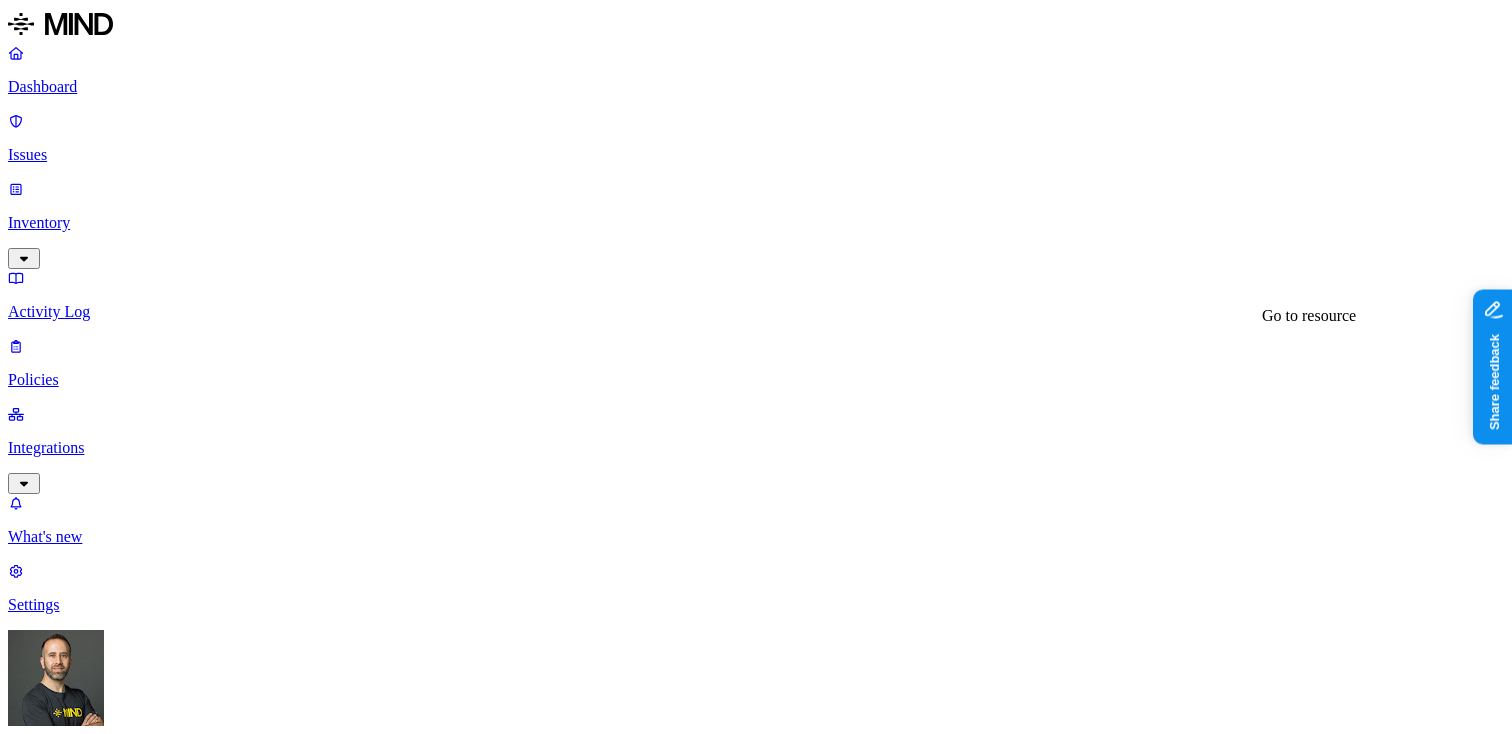 click on "Show  more" at bounding box center [86, 2441] 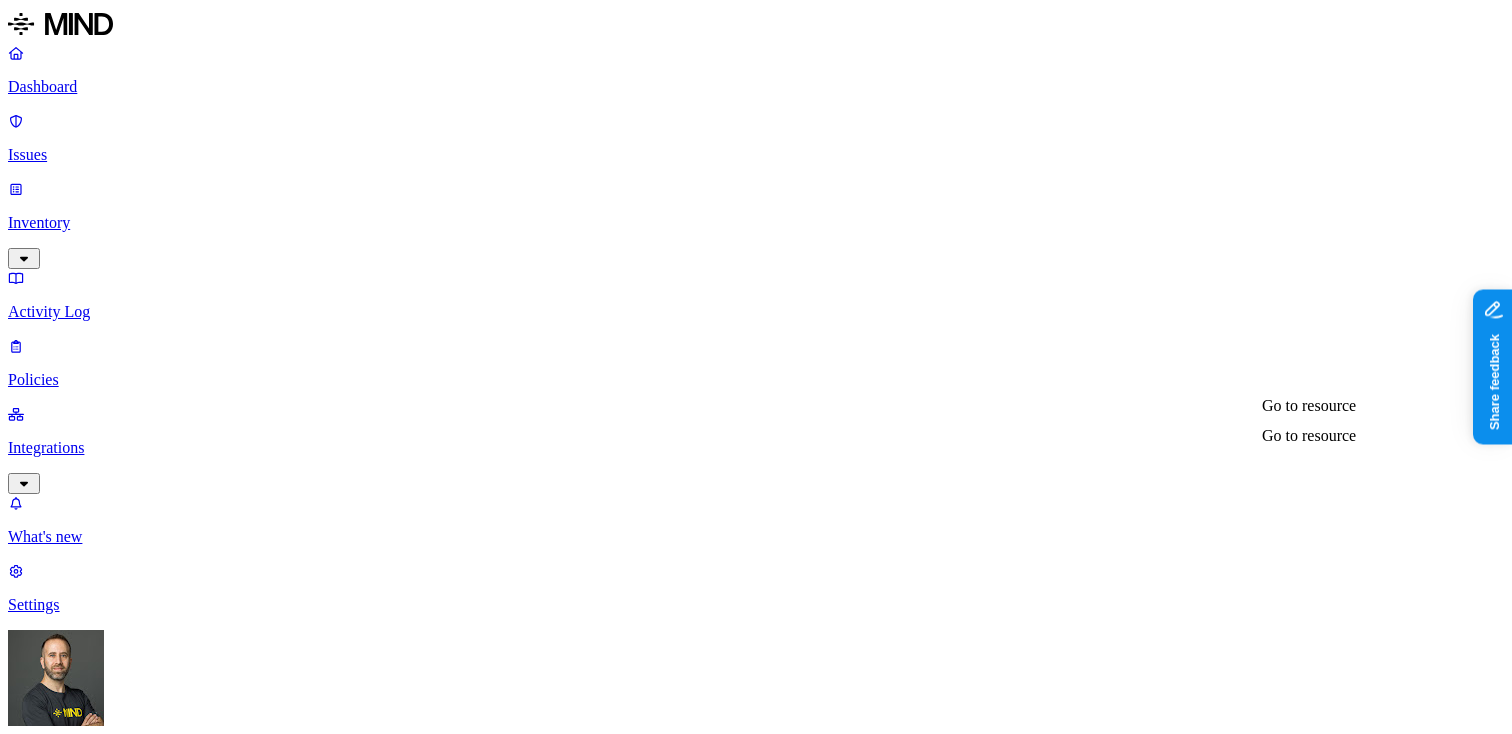 click on "TCP_RETRANSMISSION_TO_08_537795940616110548184_pg00002.png" at bounding box center [756, 2578] 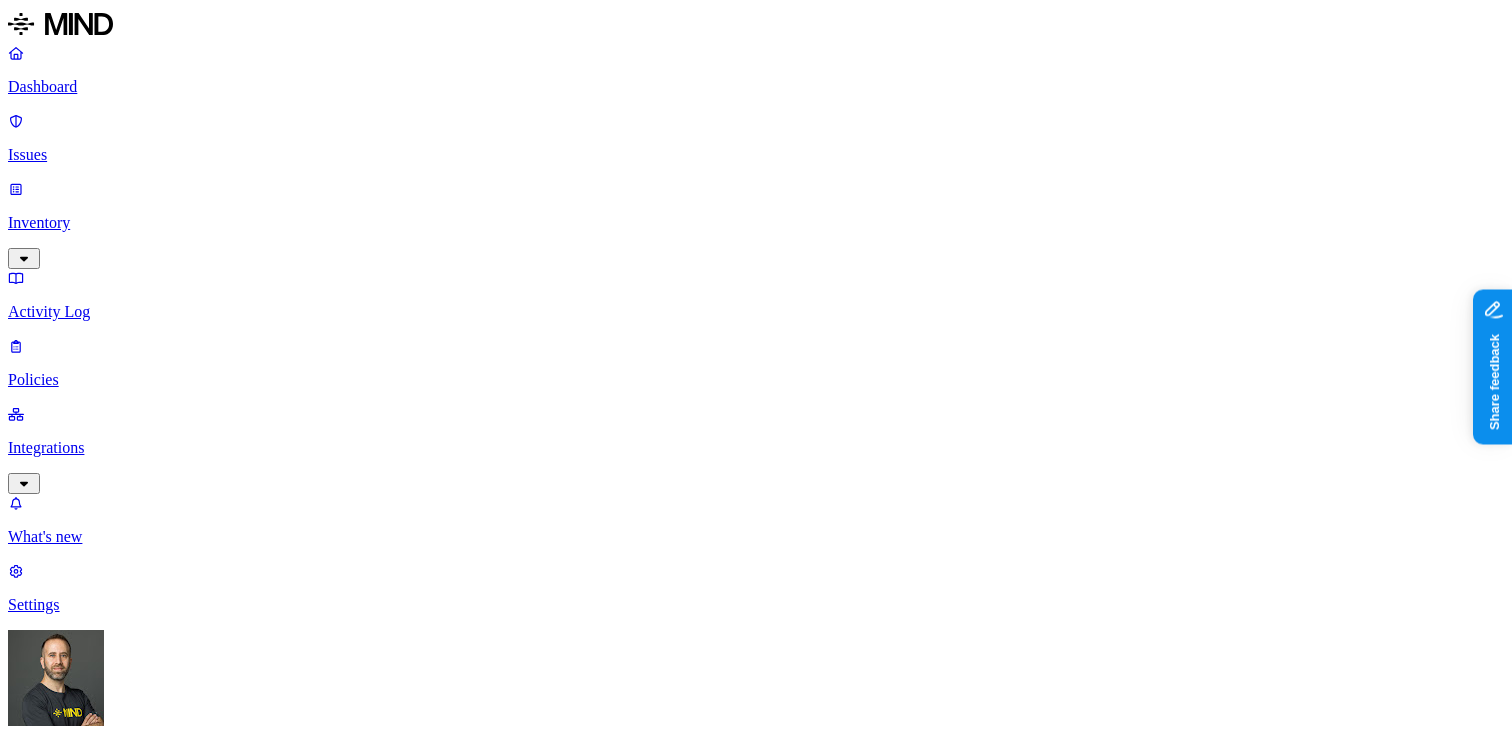 click at bounding box center [23, 1496] 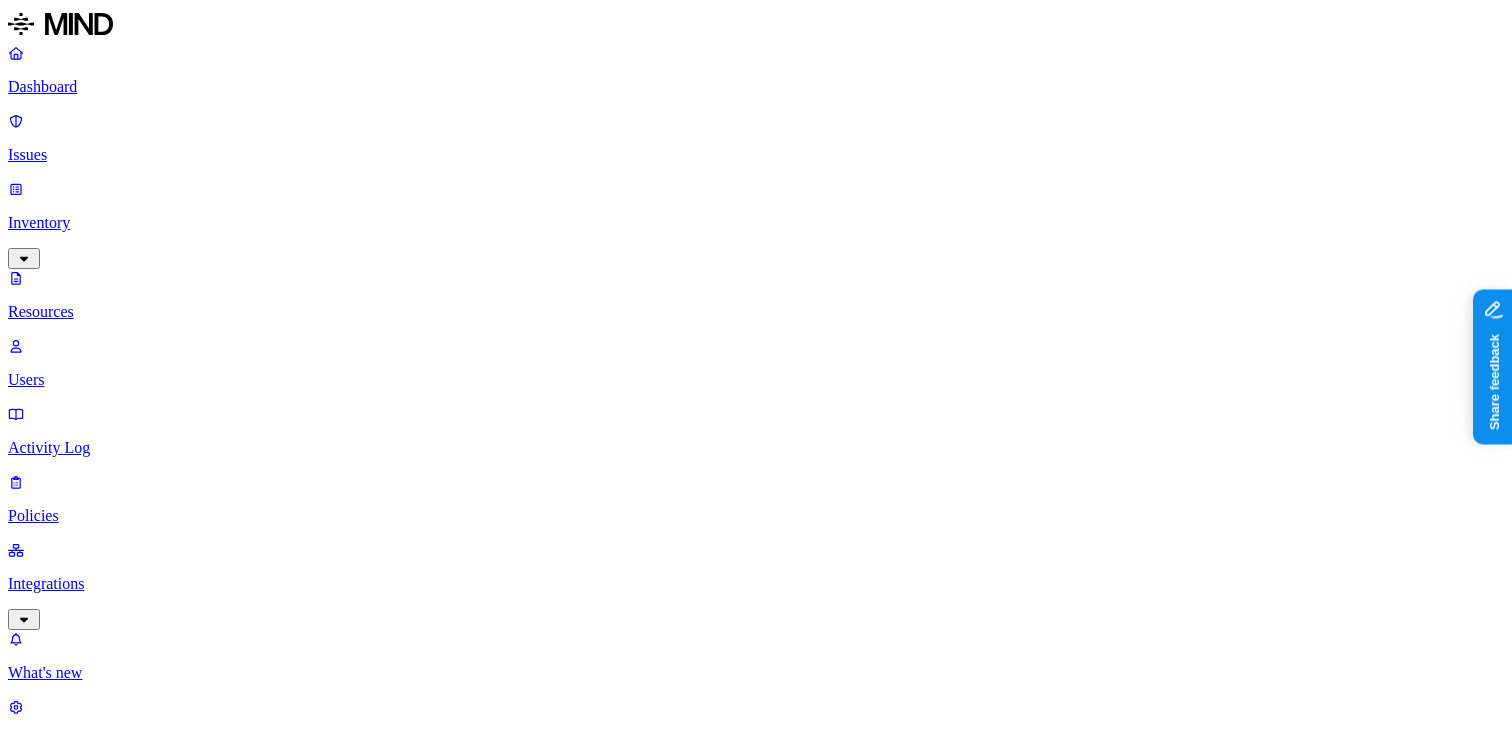 click at bounding box center [96, 1048] 